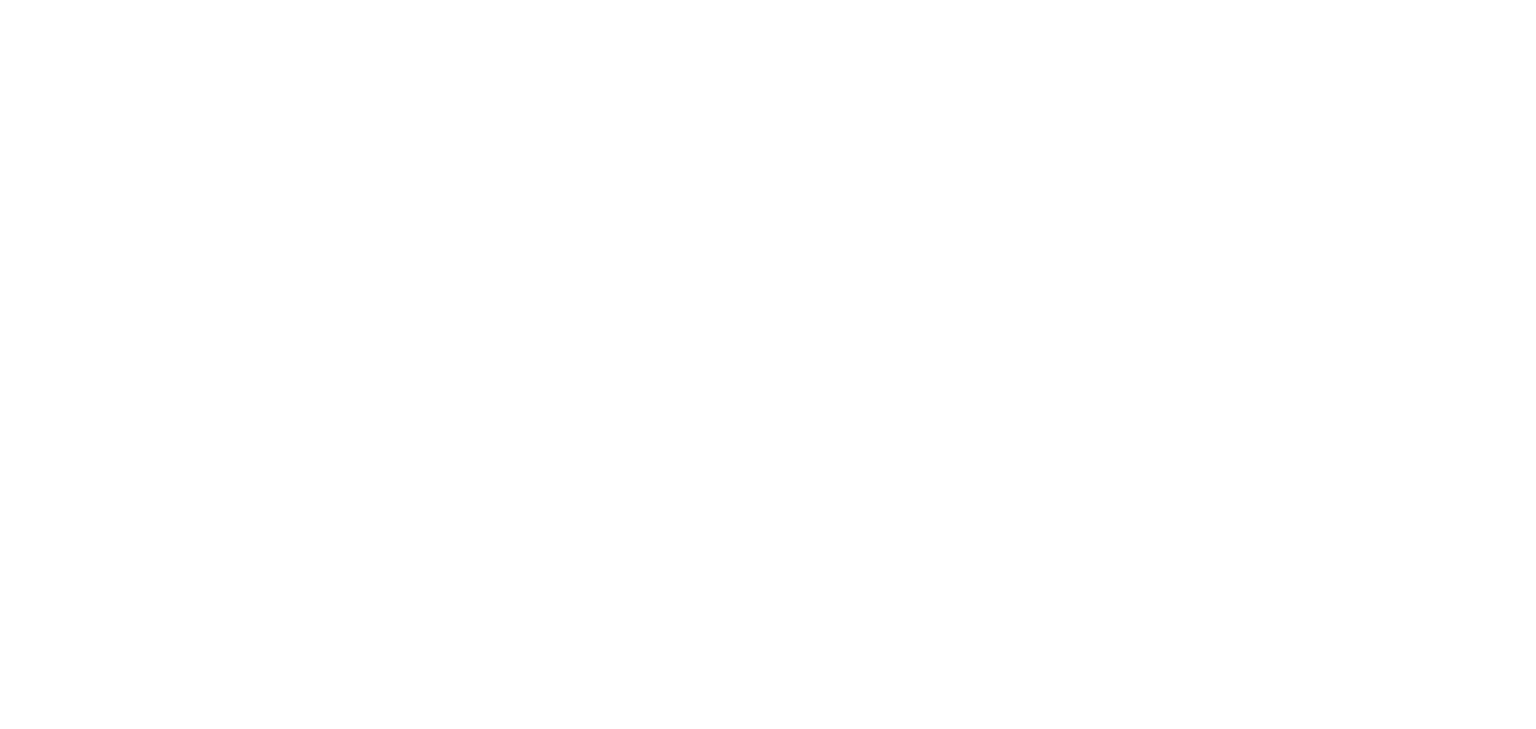scroll, scrollTop: 0, scrollLeft: 0, axis: both 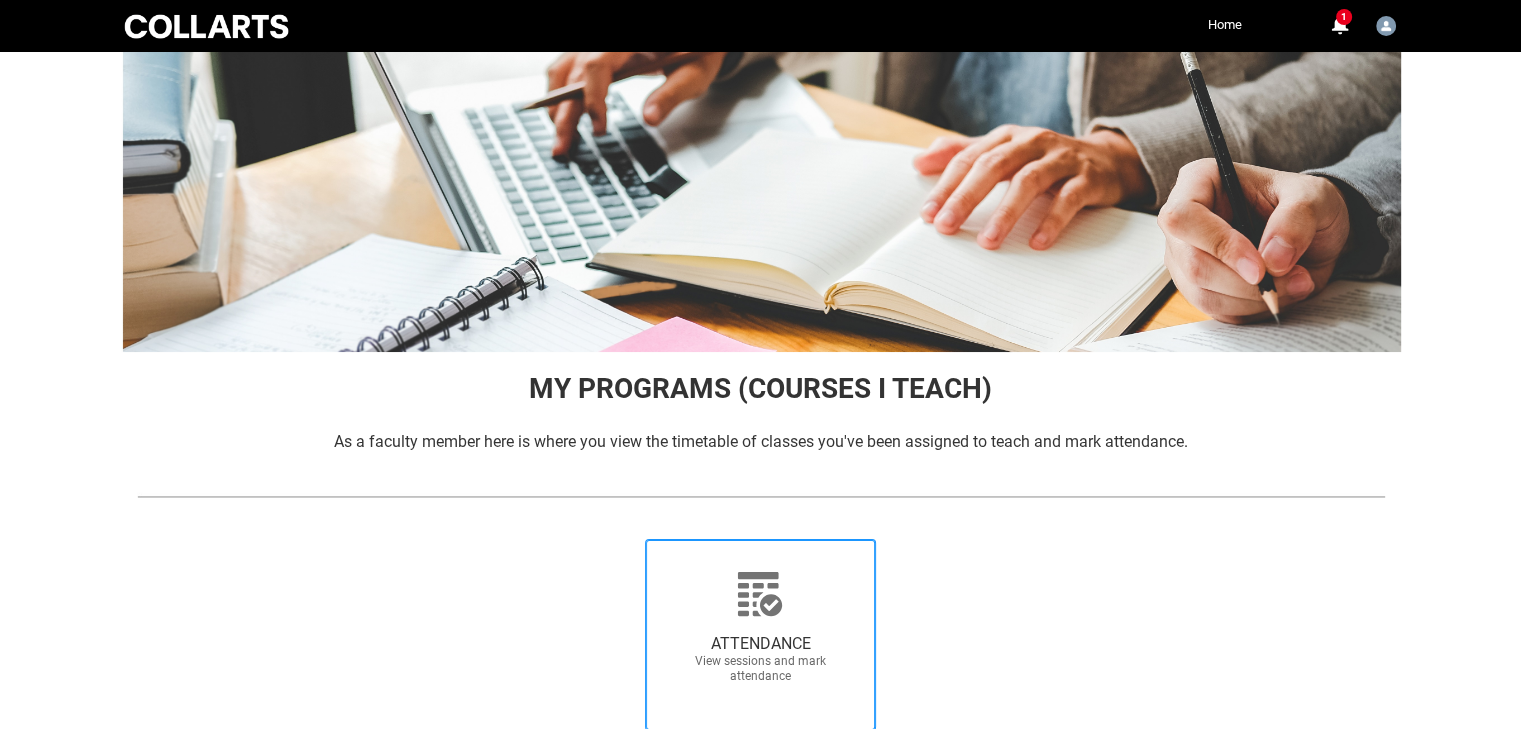 click 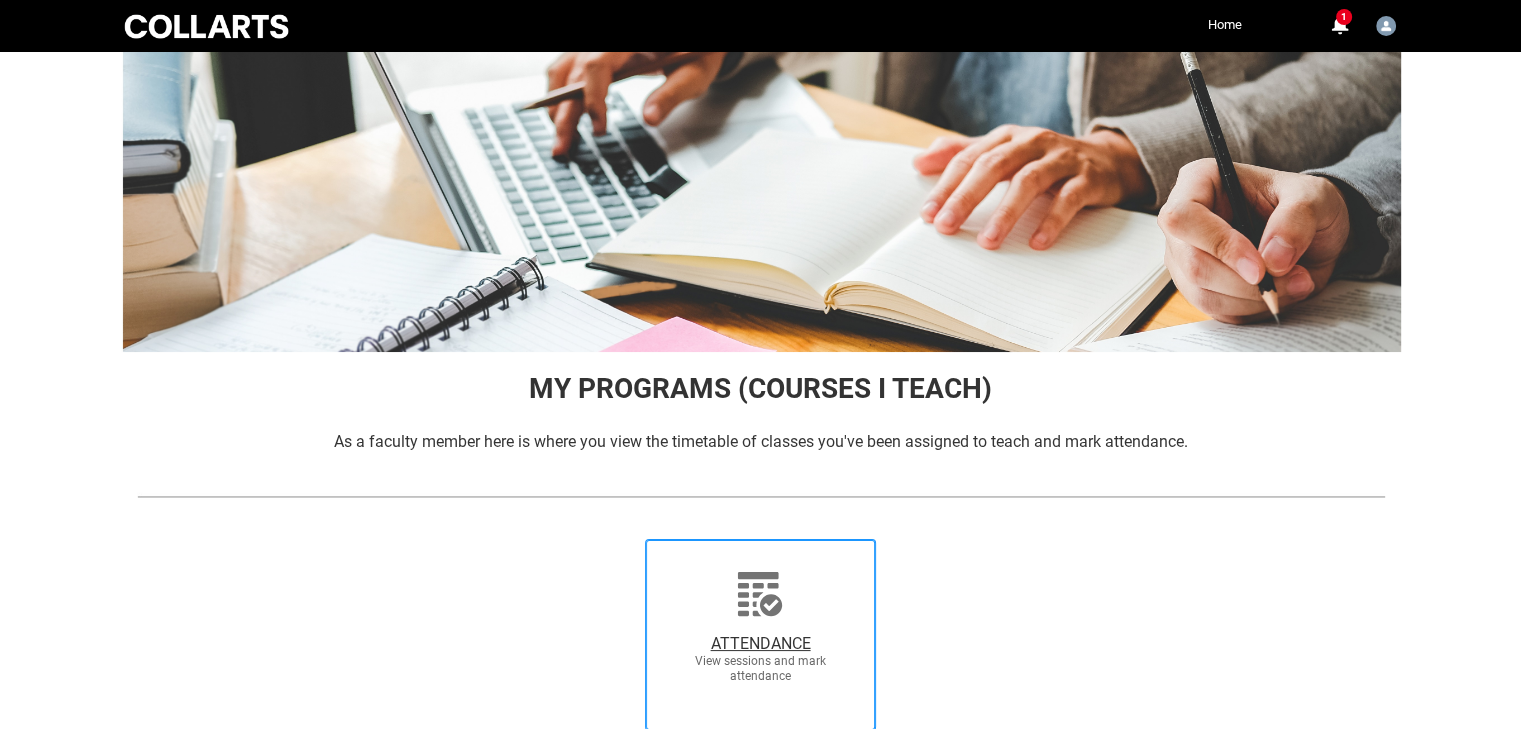 click on "ATTENDANCE View sessions and mark attendance" at bounding box center [616, 538] 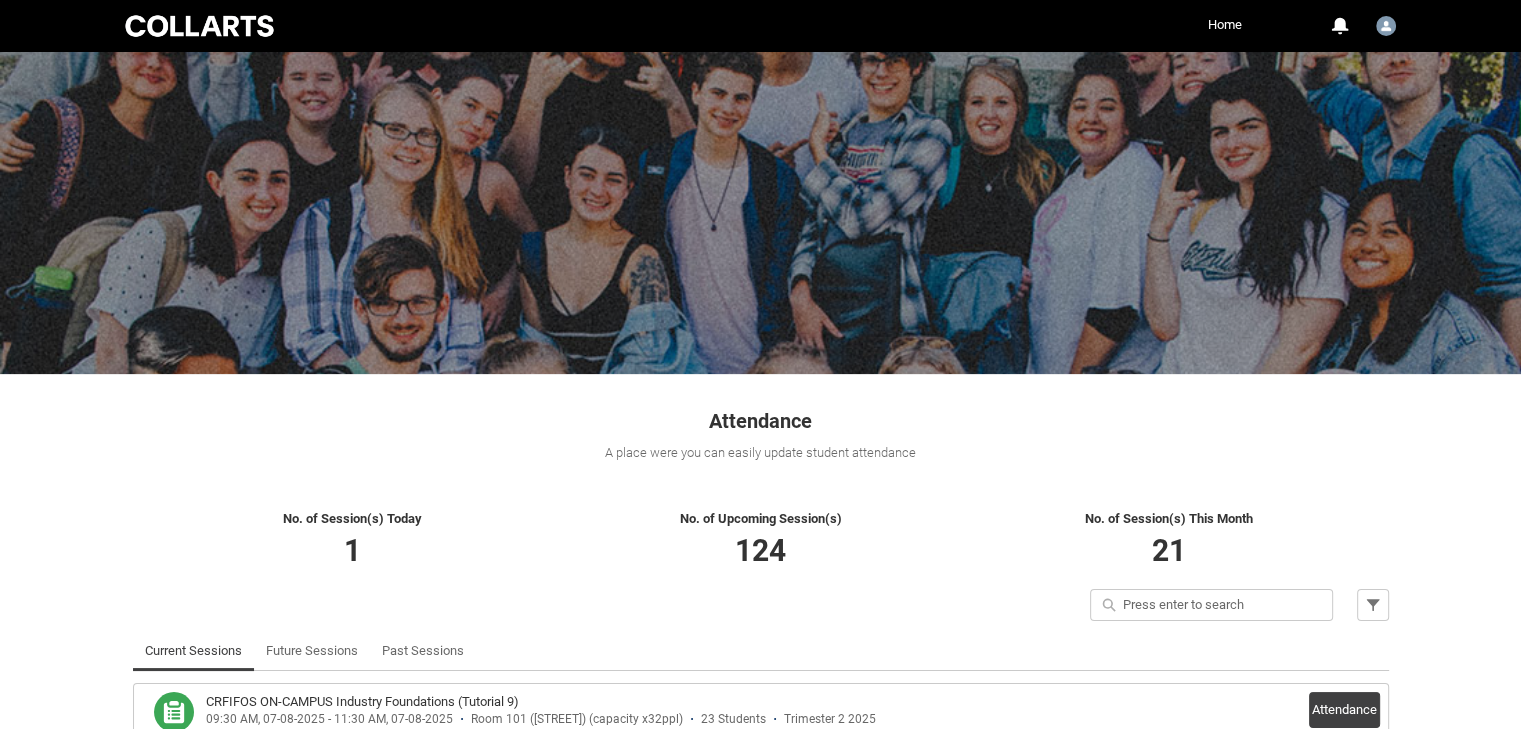 scroll, scrollTop: 116, scrollLeft: 0, axis: vertical 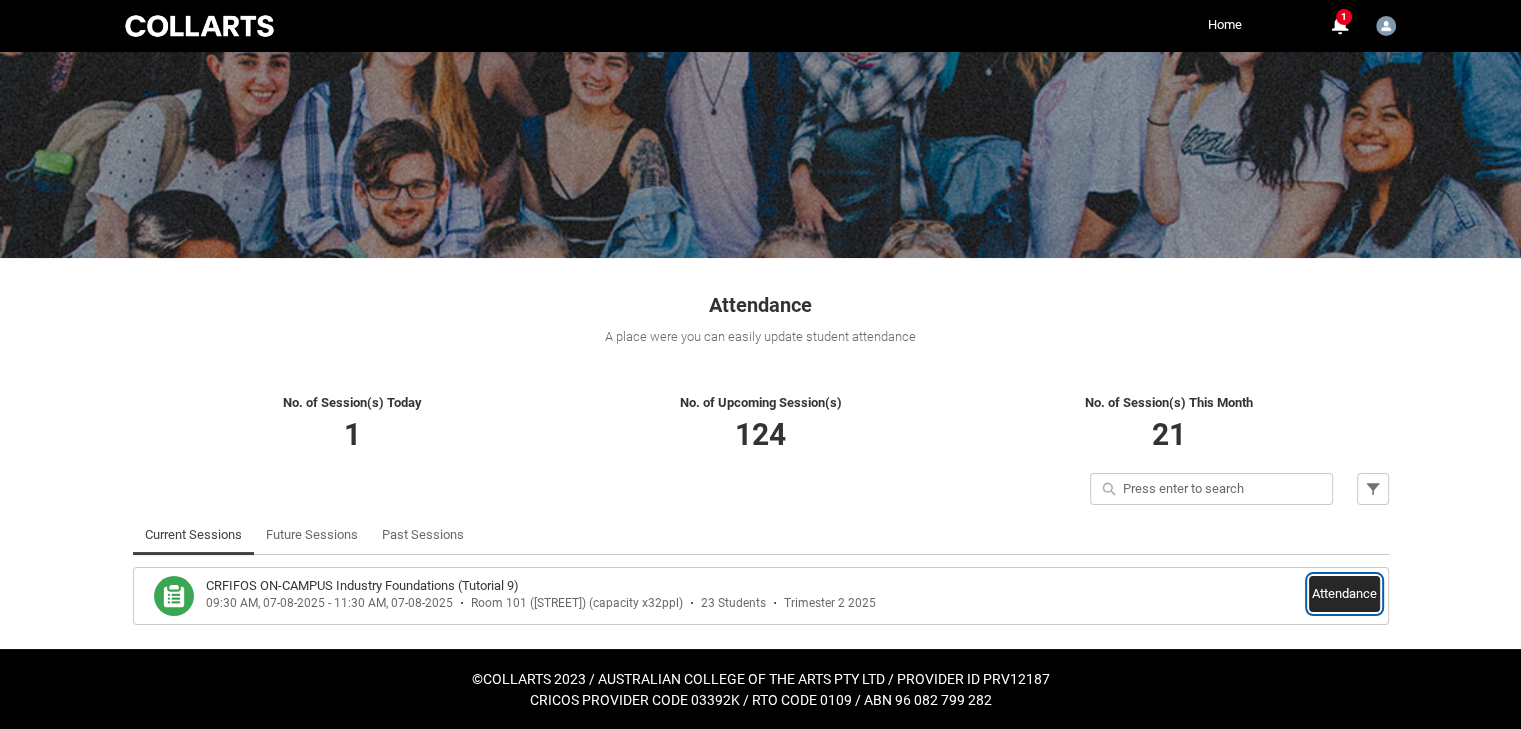 click on "Attendance" at bounding box center [1344, 594] 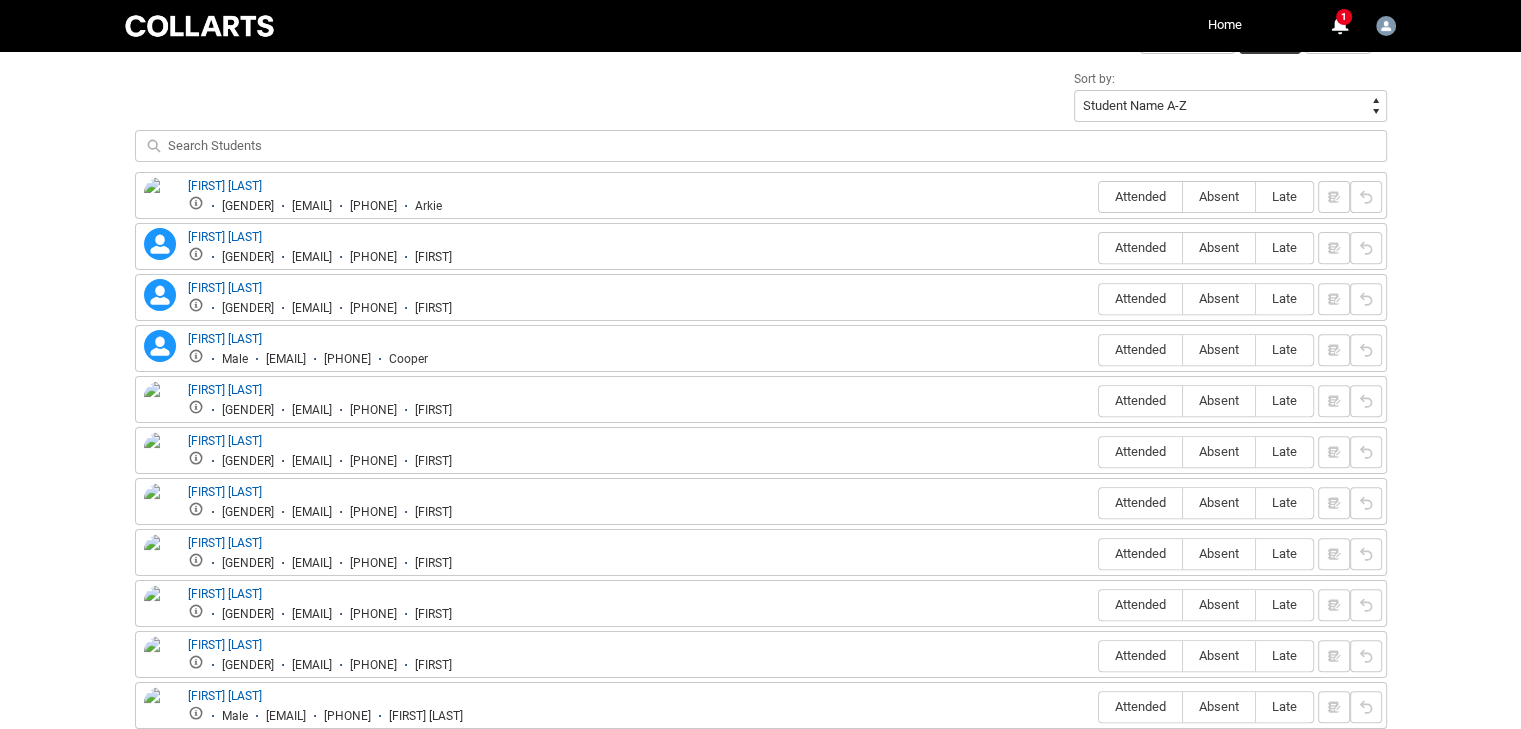 scroll, scrollTop: 716, scrollLeft: 0, axis: vertical 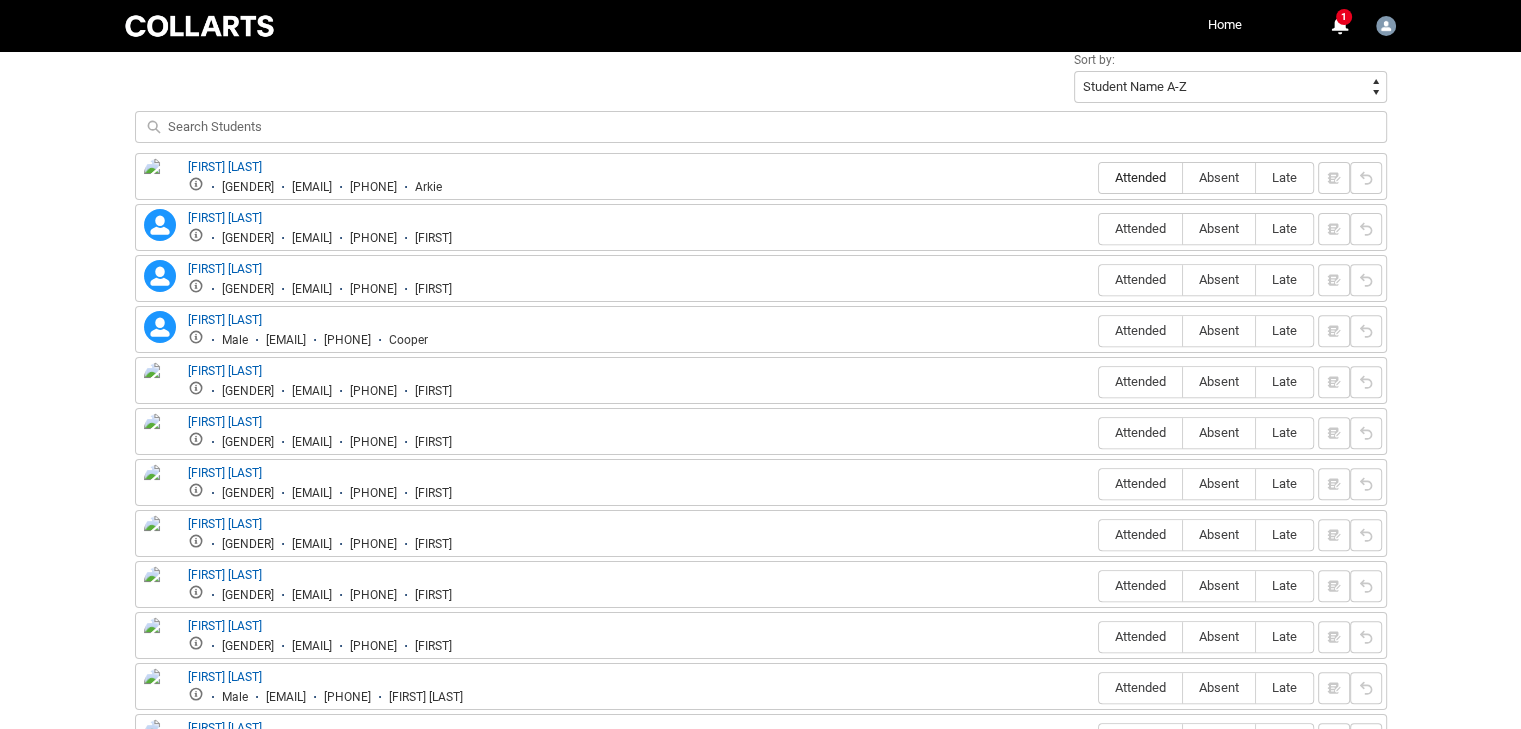 click on "Attended" at bounding box center [1140, 177] 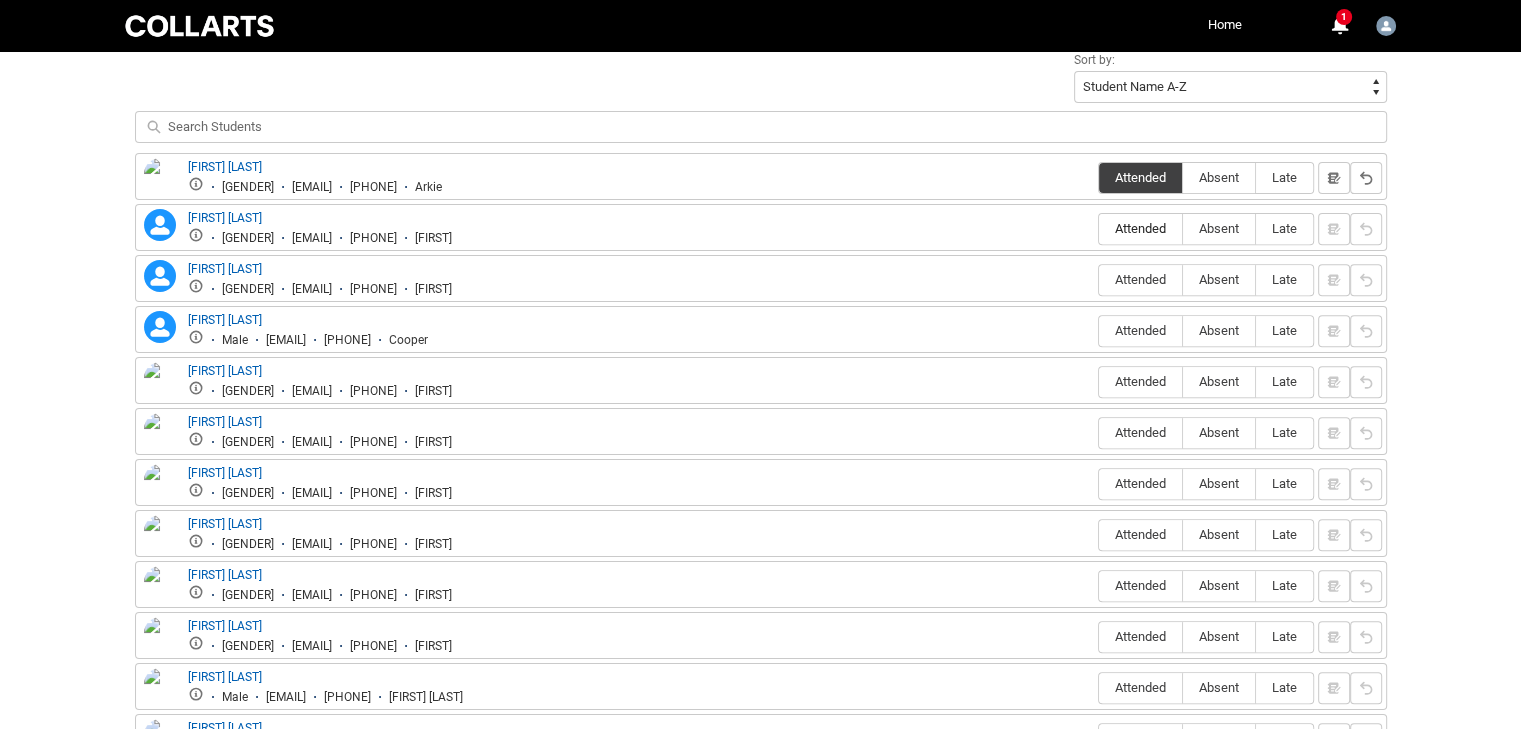 click on "Attended" at bounding box center (1140, 228) 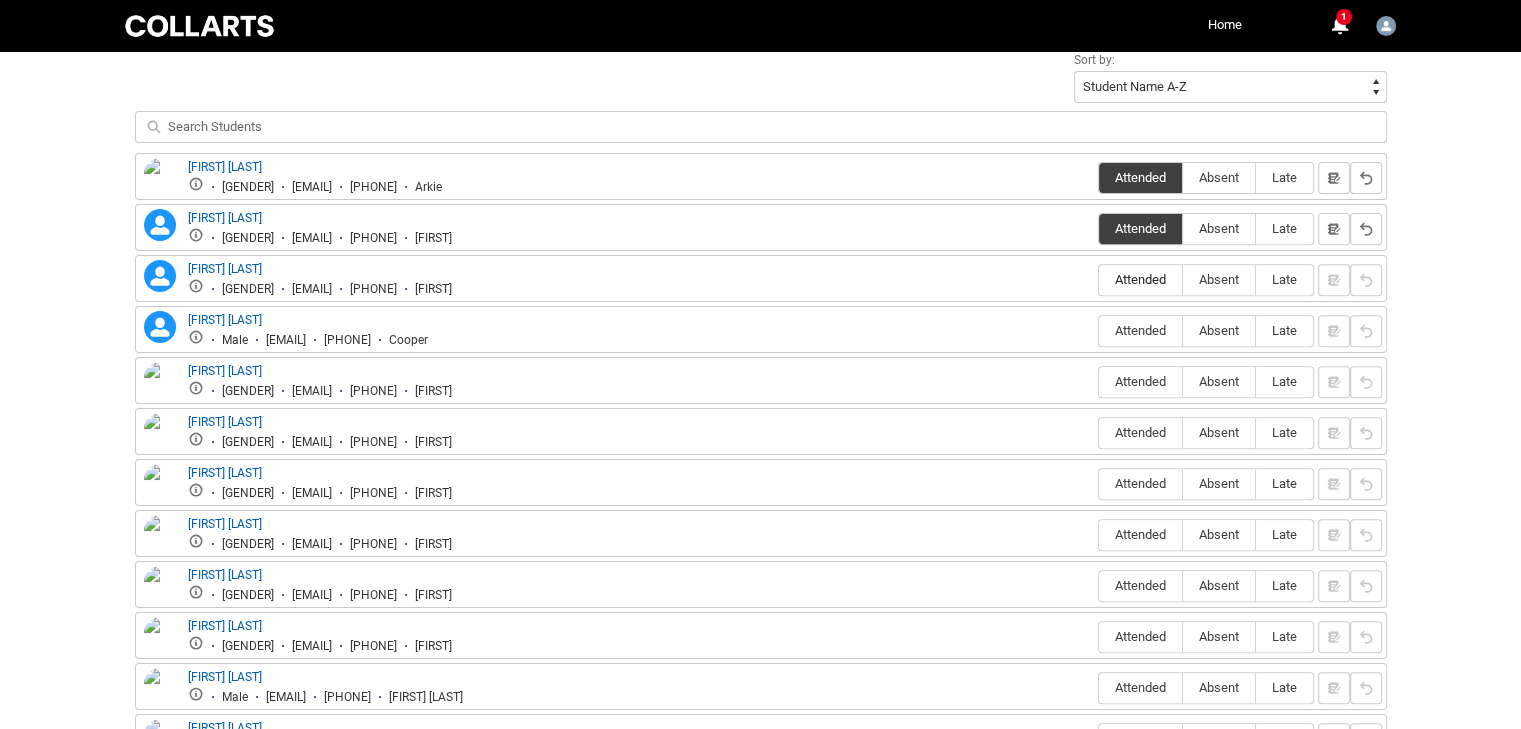 click on "Attended" at bounding box center [1140, 279] 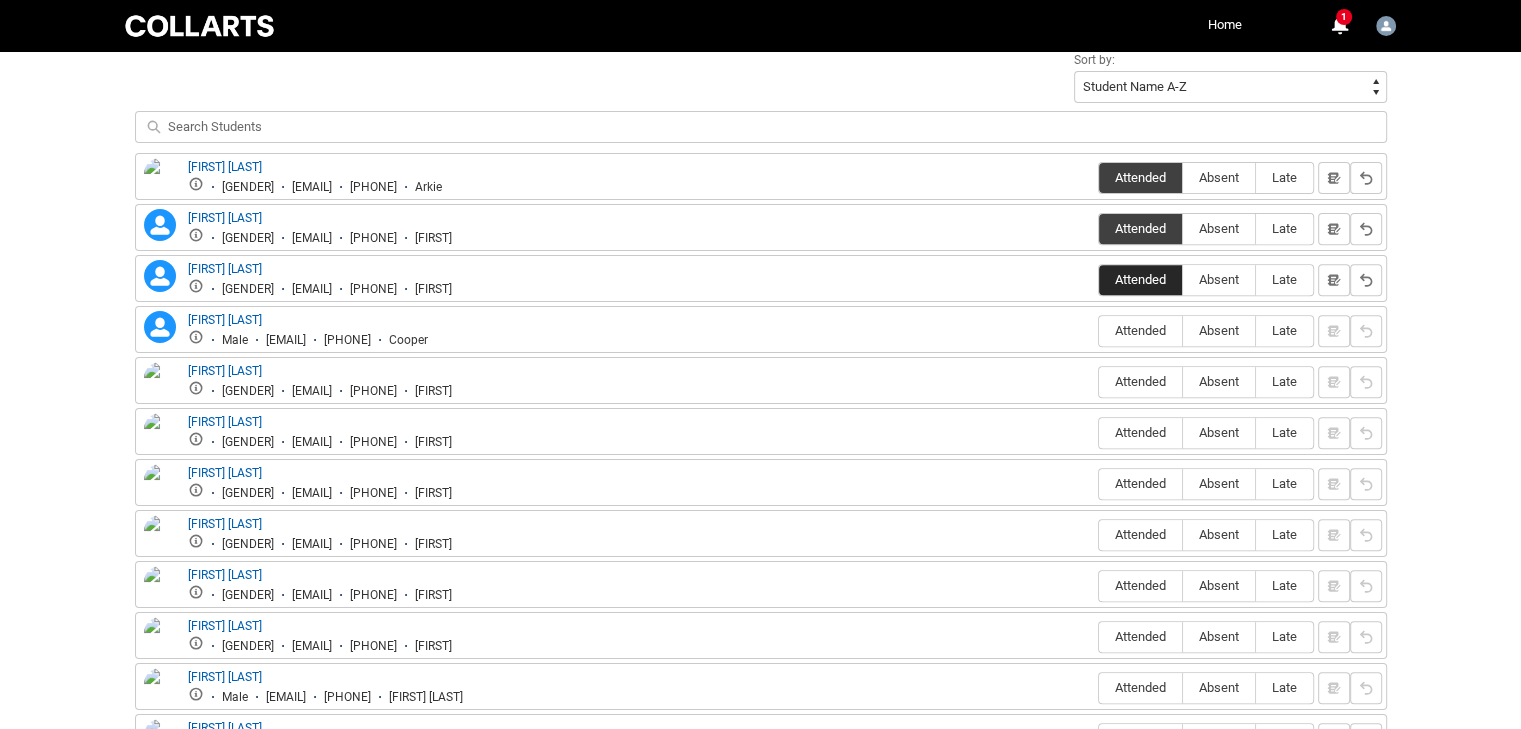 click on "Attended" at bounding box center [1140, 279] 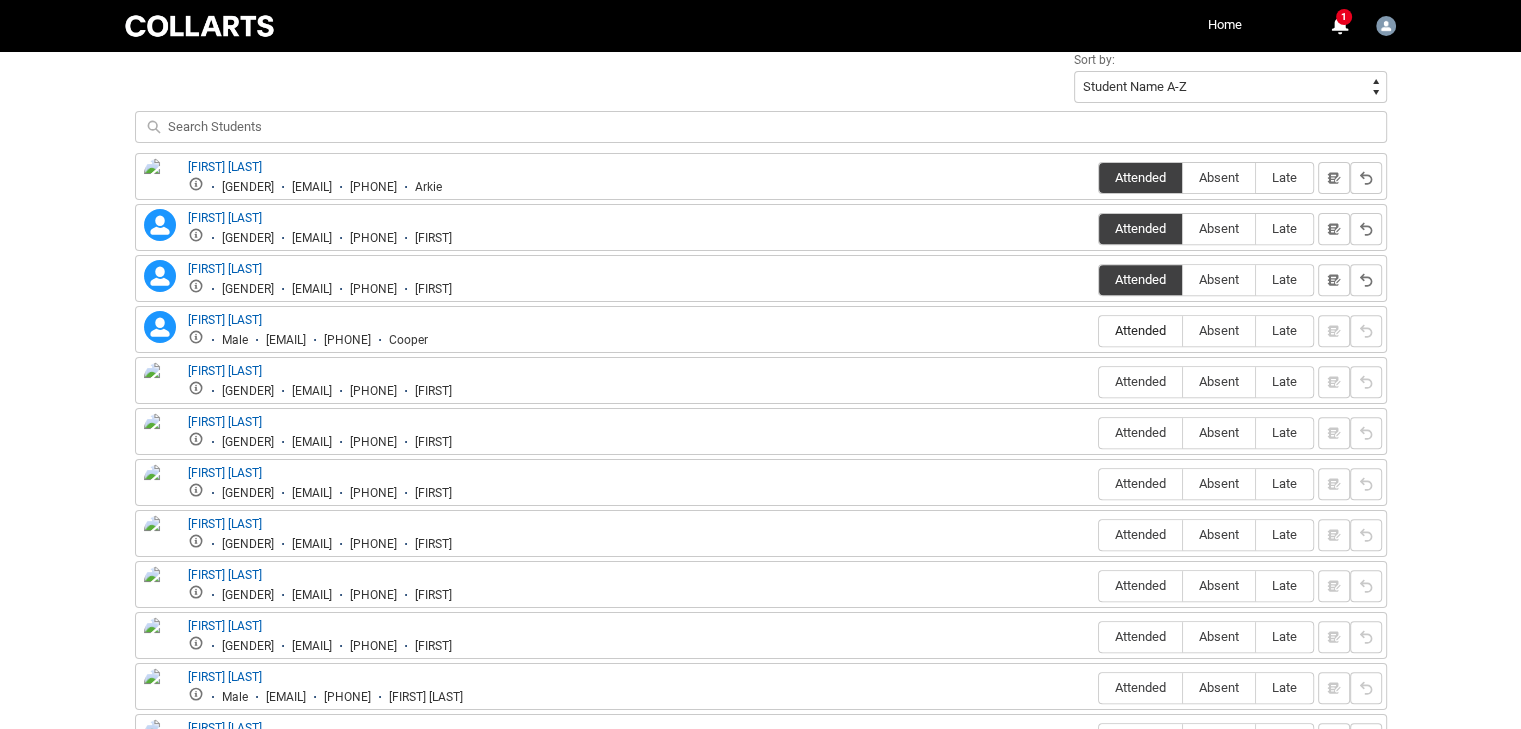 click on "Attended" at bounding box center [1140, 331] 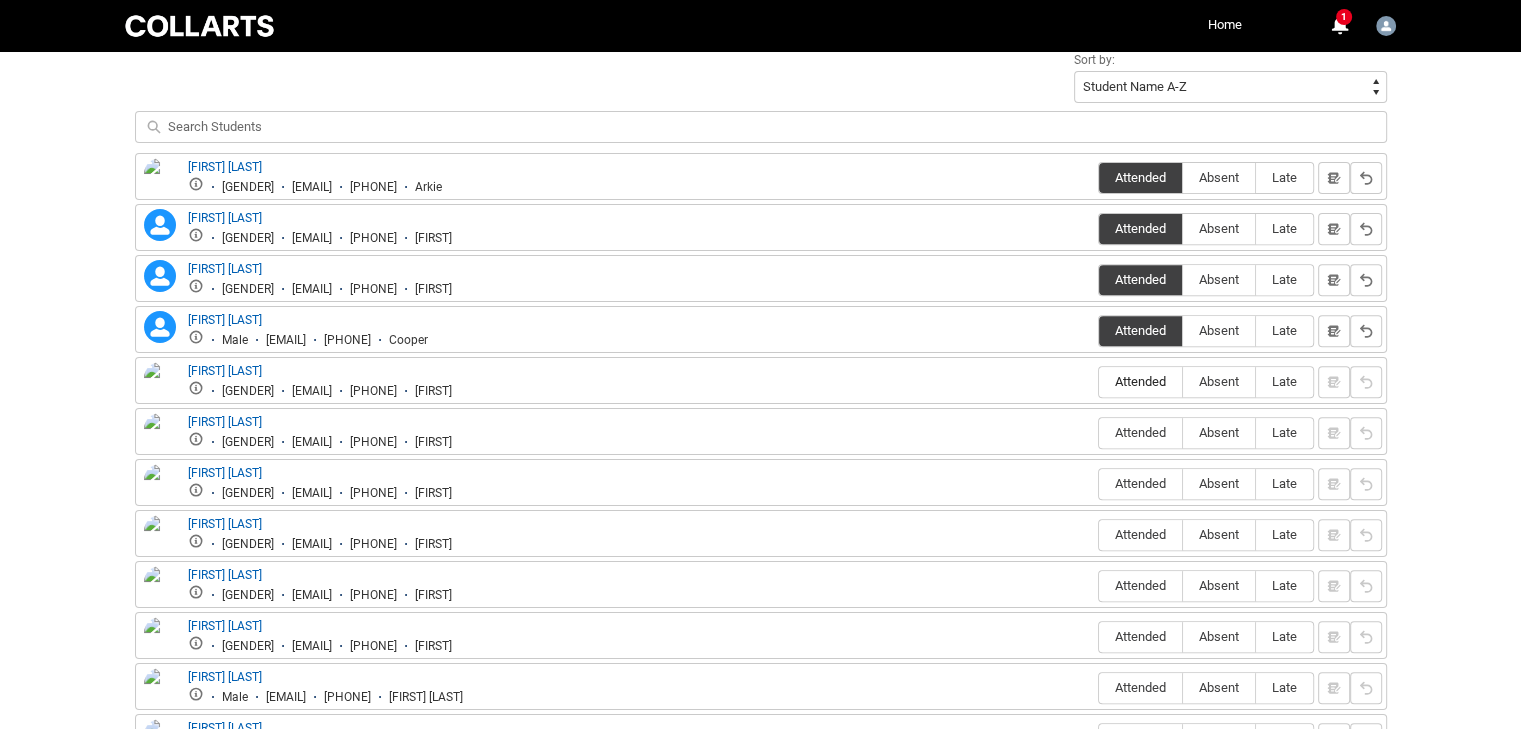 click on "Attended" at bounding box center [1140, 381] 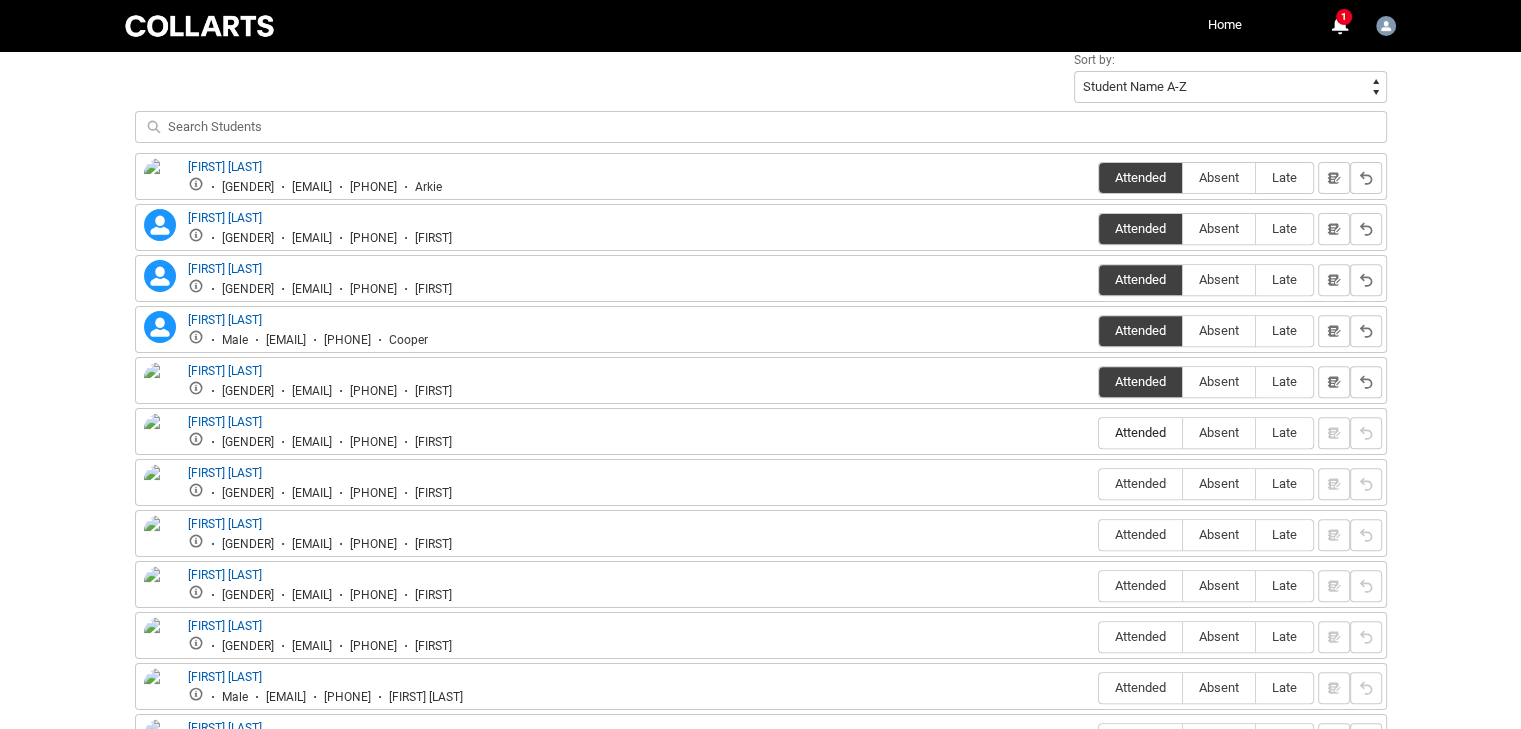 click on "Attended" at bounding box center (1140, 432) 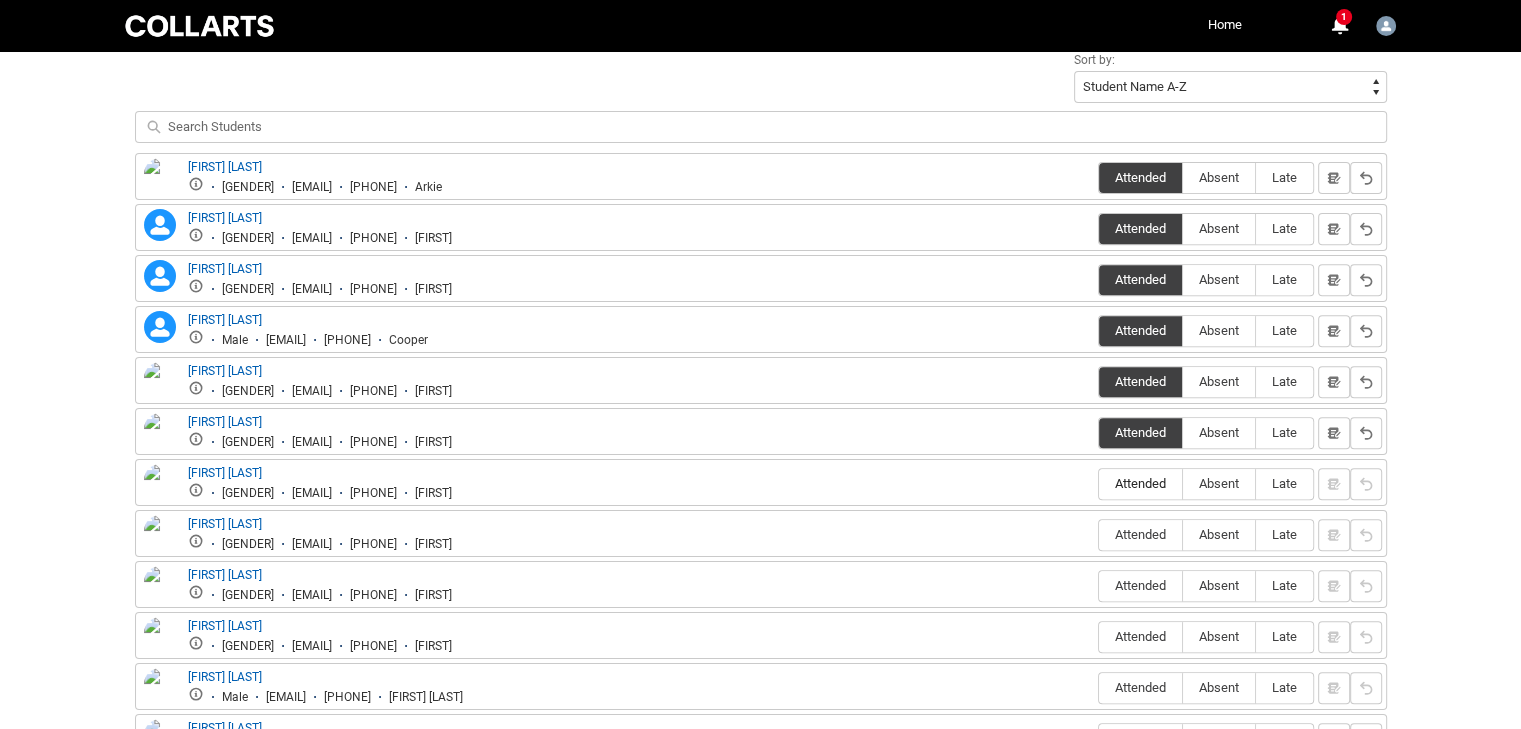 click on "Attended" at bounding box center (1140, 483) 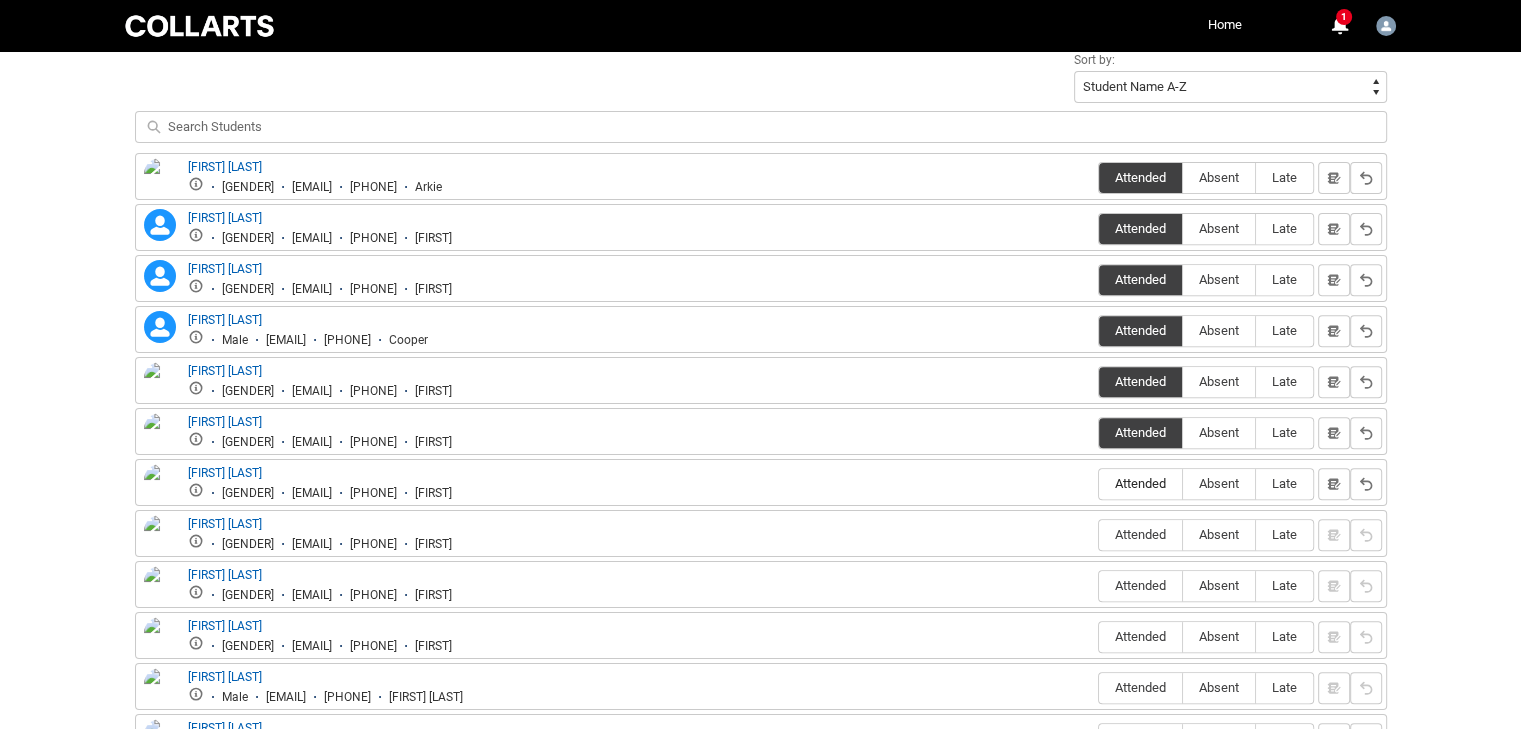 radio on "true" 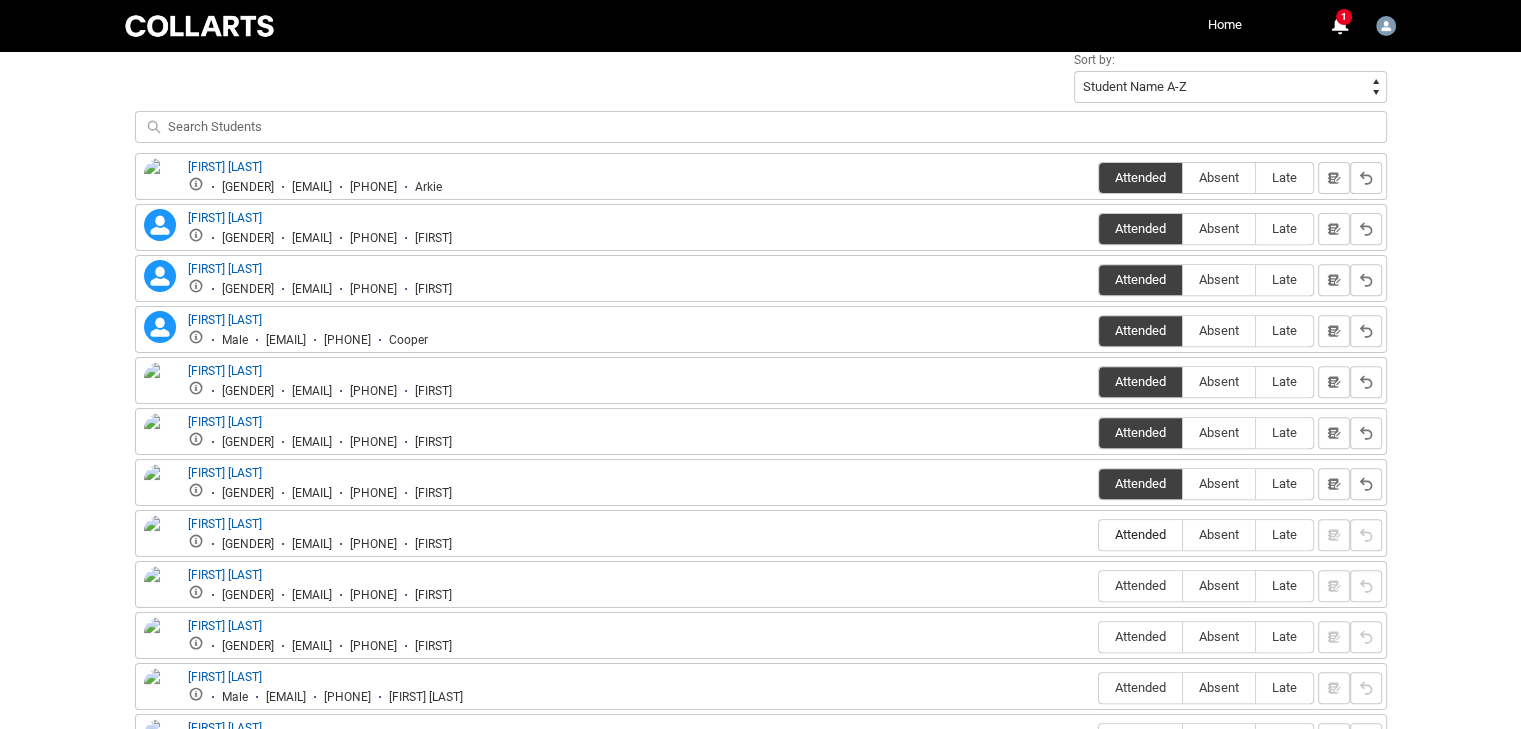 click on "Attended" at bounding box center (1140, 535) 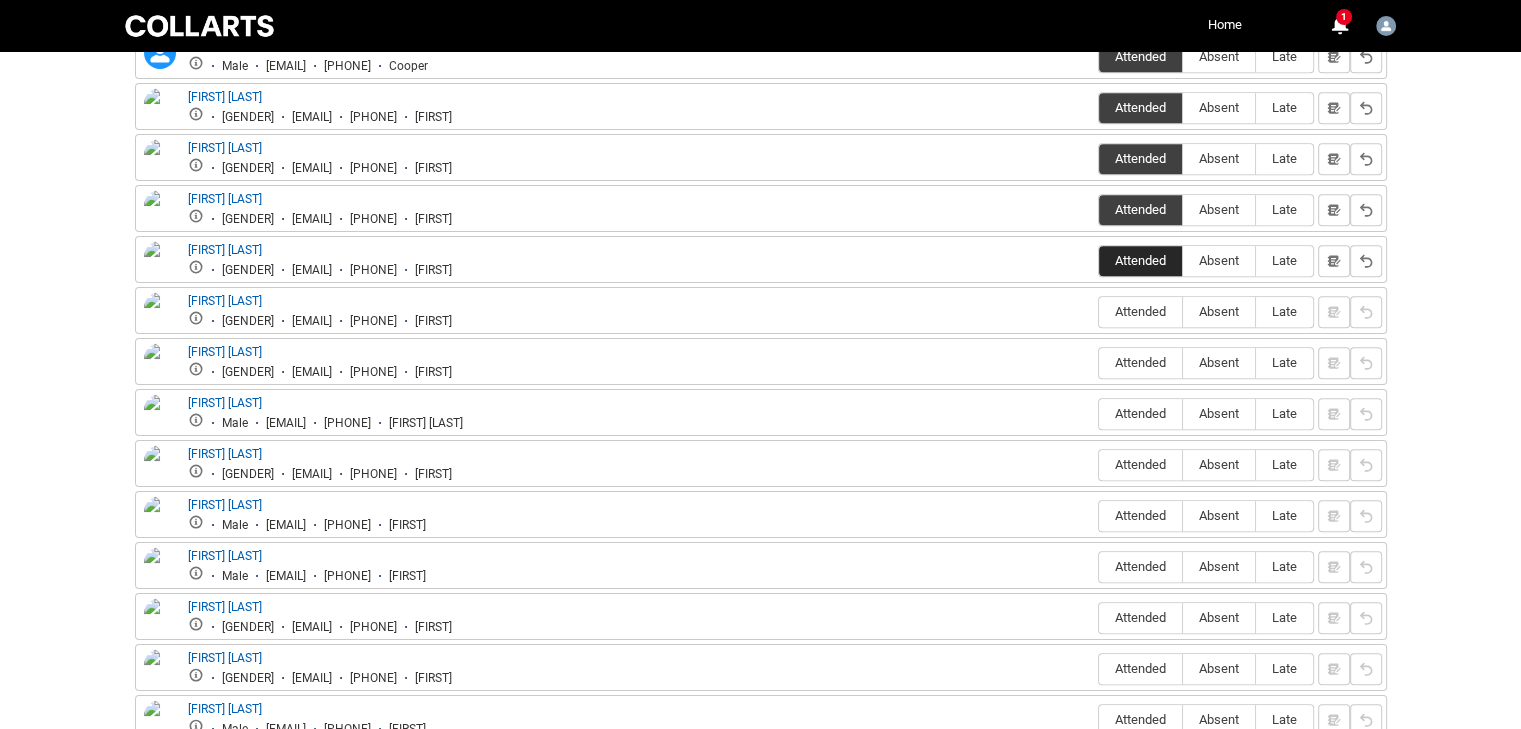 scroll, scrollTop: 992, scrollLeft: 0, axis: vertical 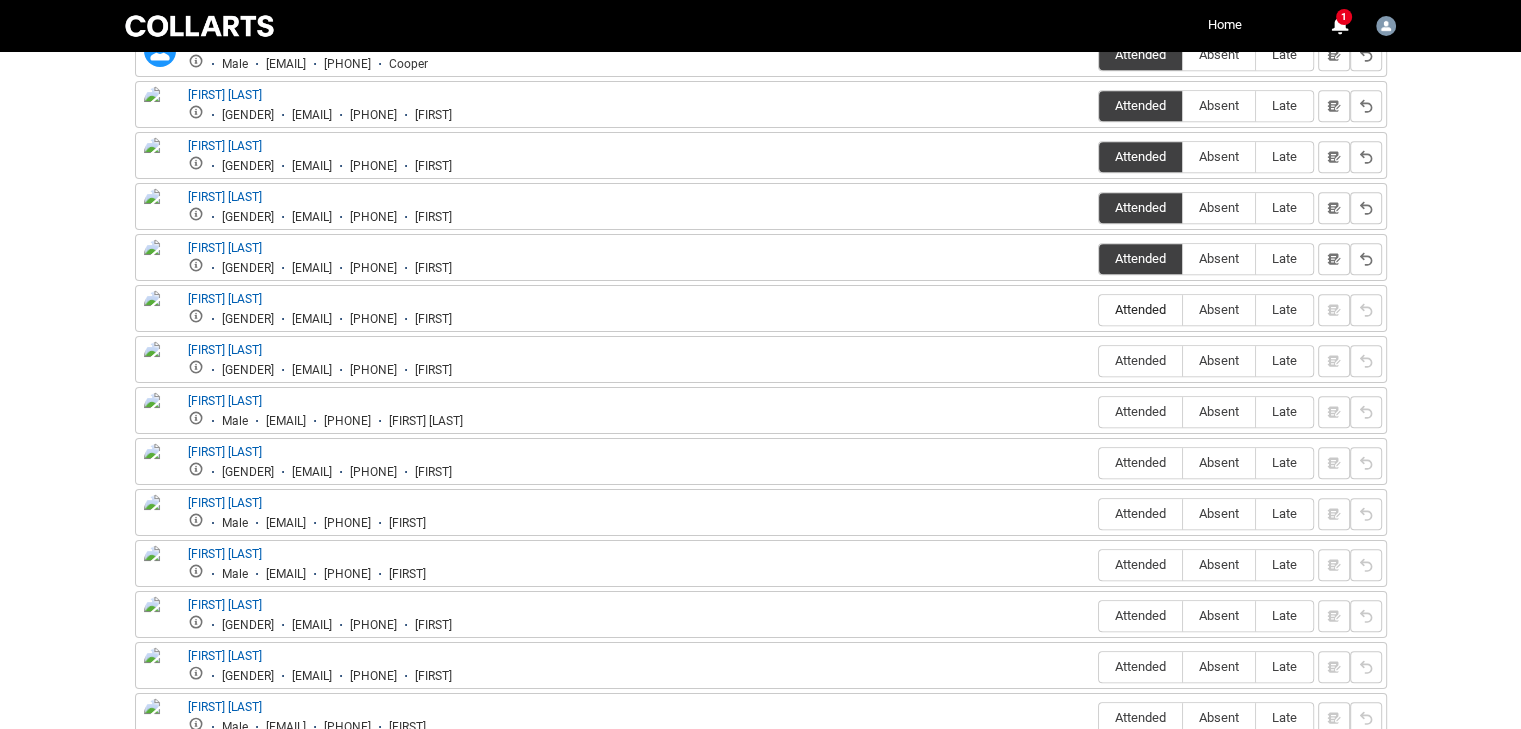 click on "Attended" at bounding box center [1140, 309] 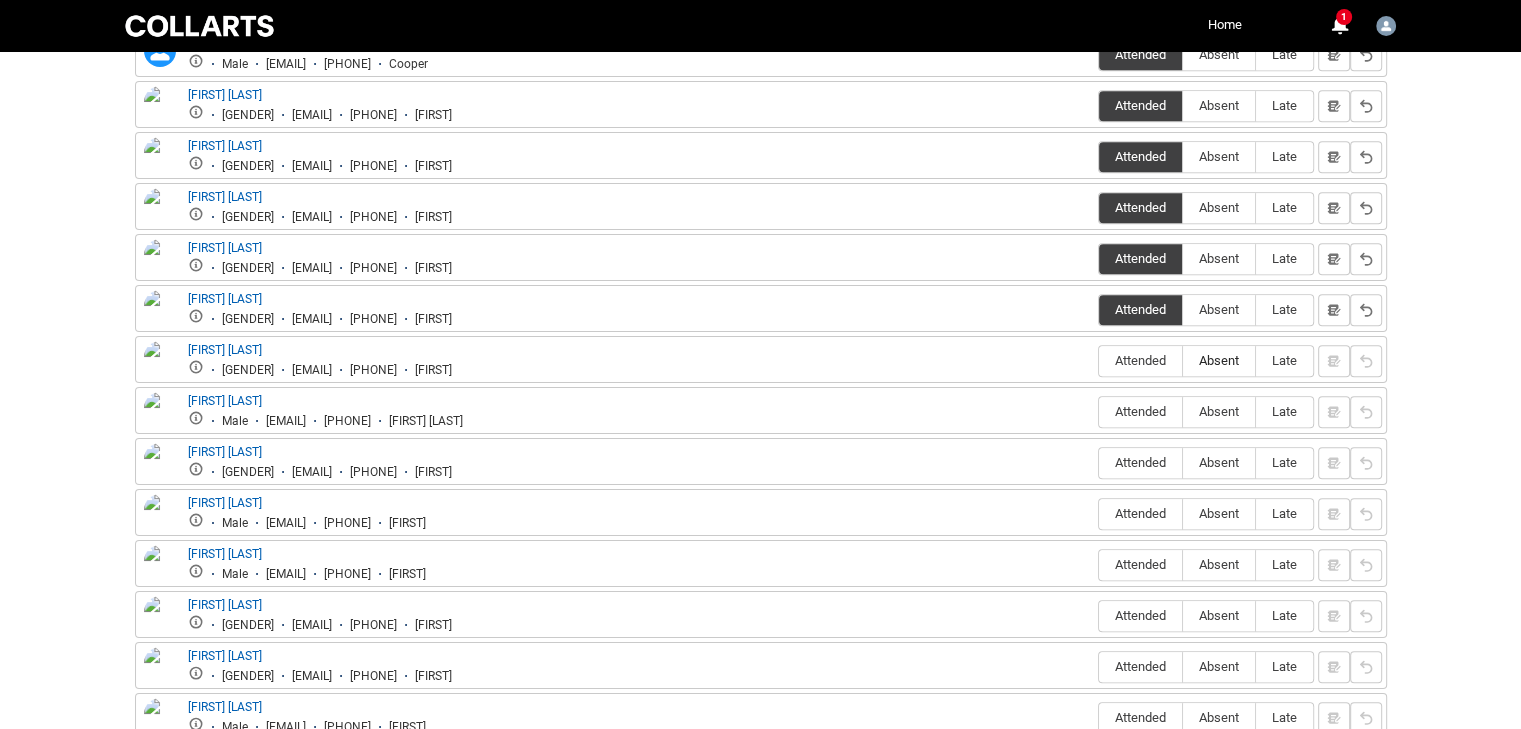 click on "Absent" at bounding box center (1219, 360) 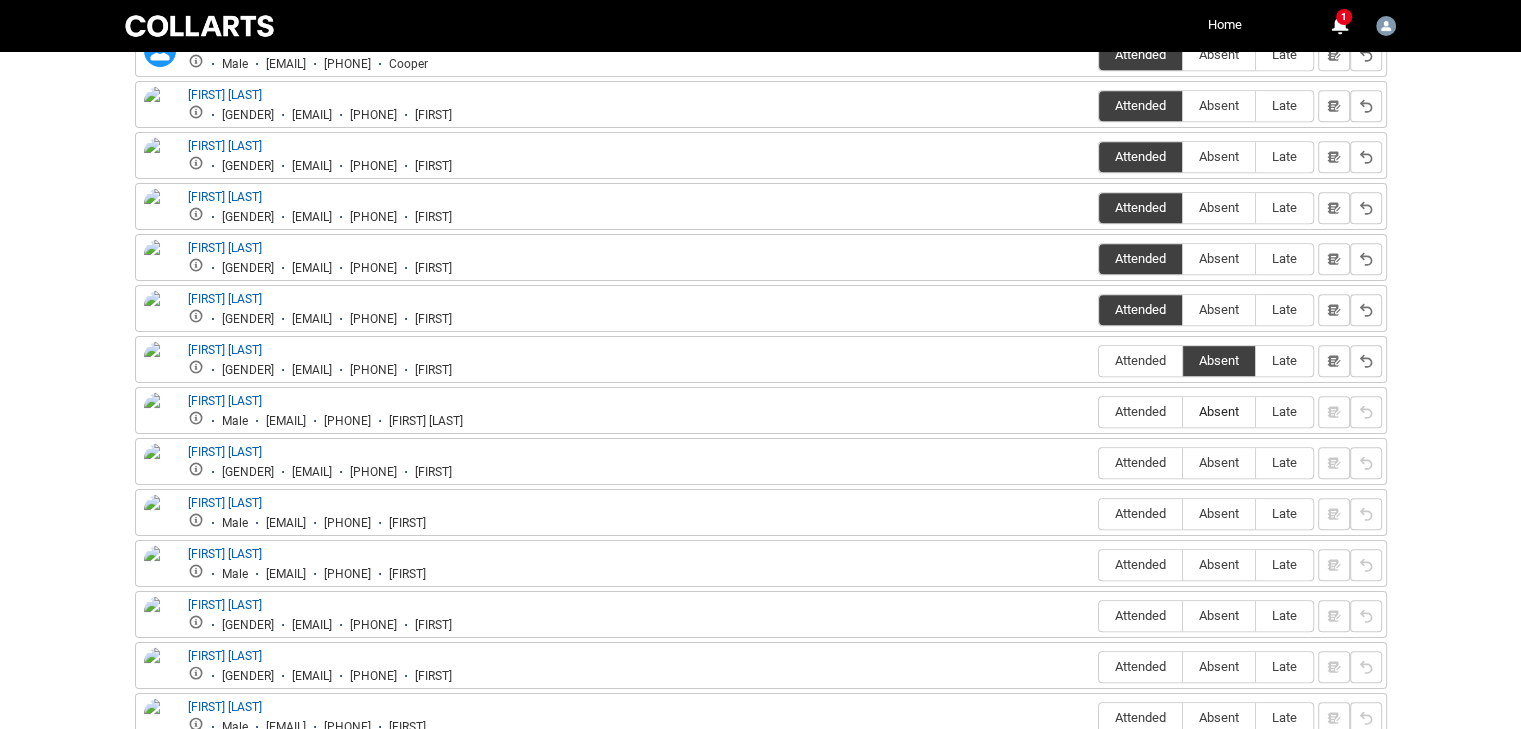 click on "Absent" at bounding box center [1219, 411] 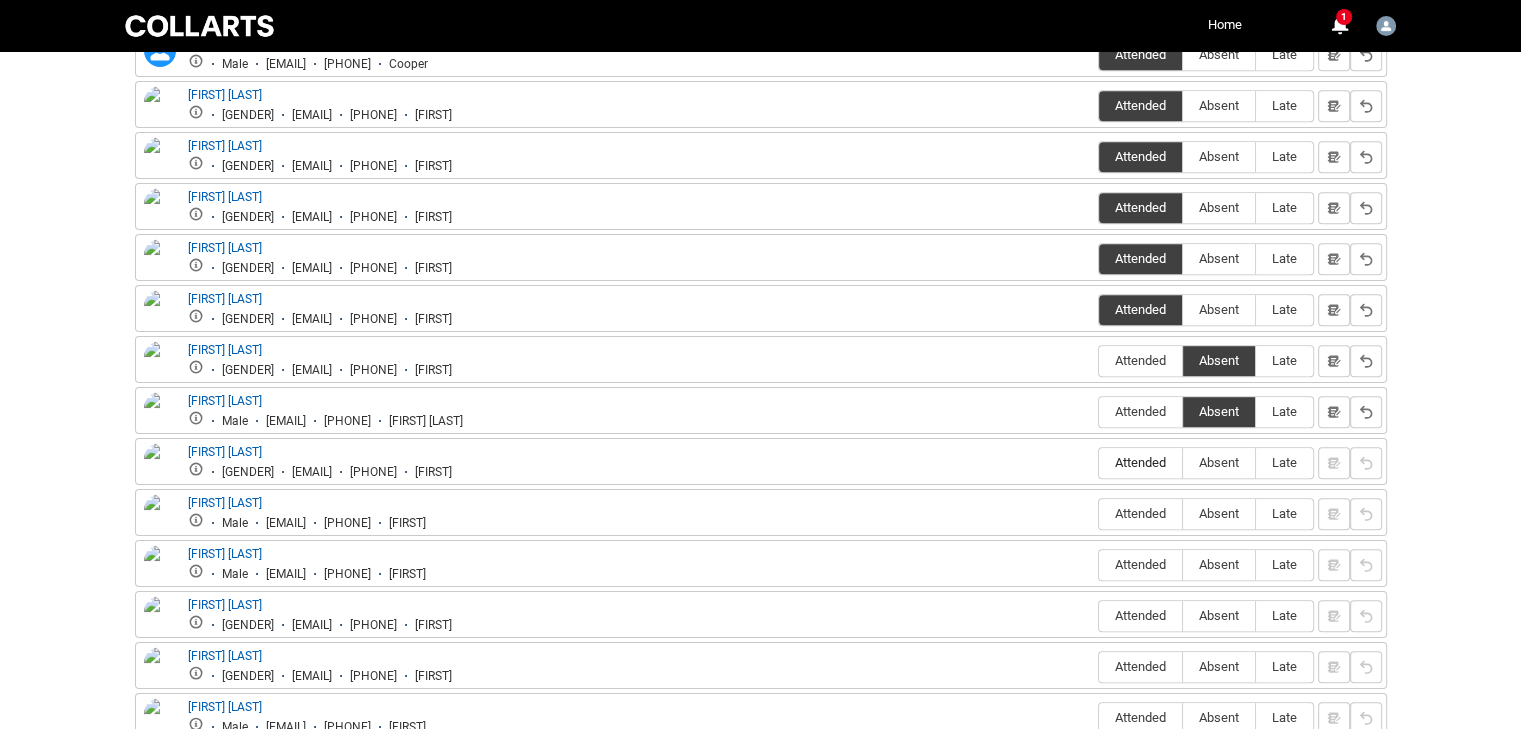 click on "Attended" at bounding box center [1140, 462] 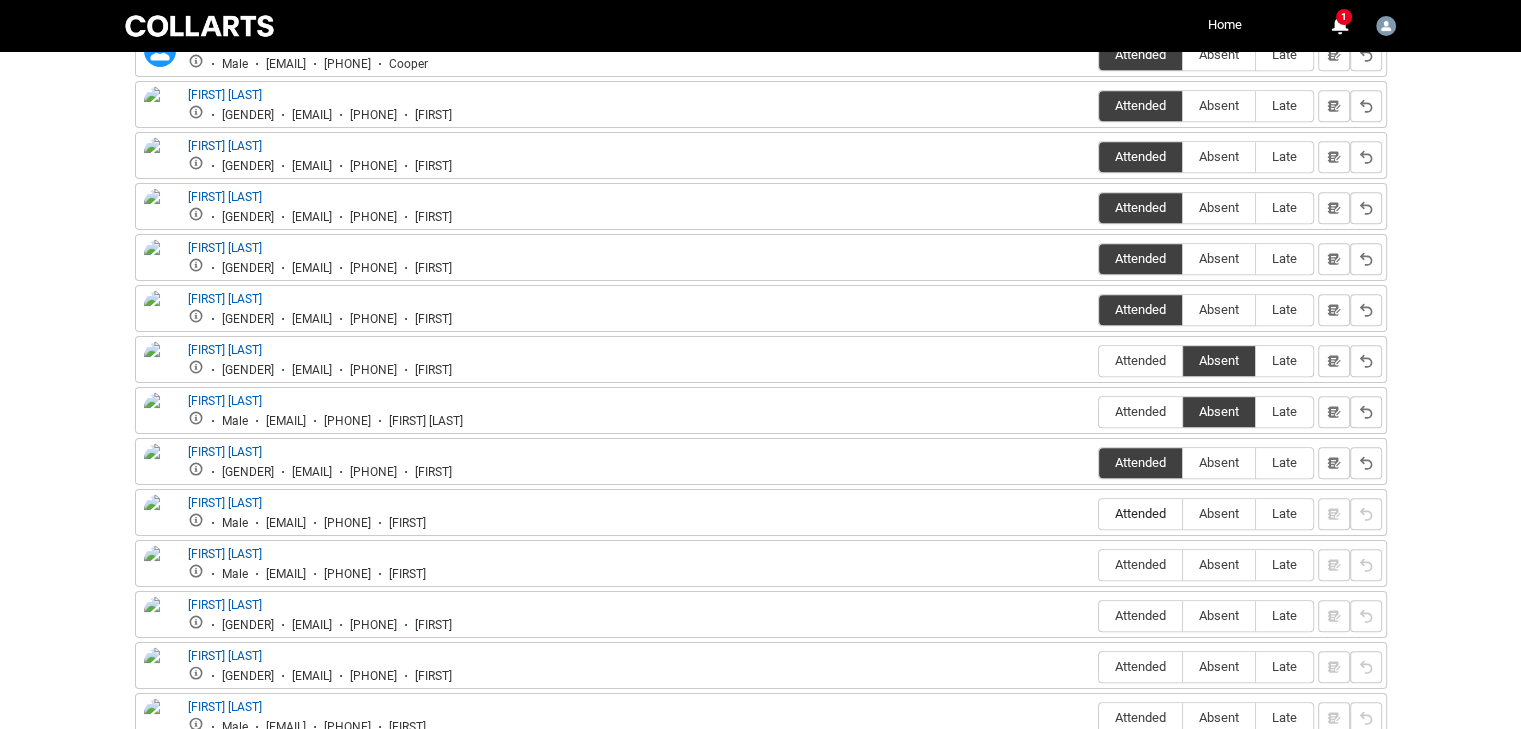 click on "Attended" at bounding box center [1140, 513] 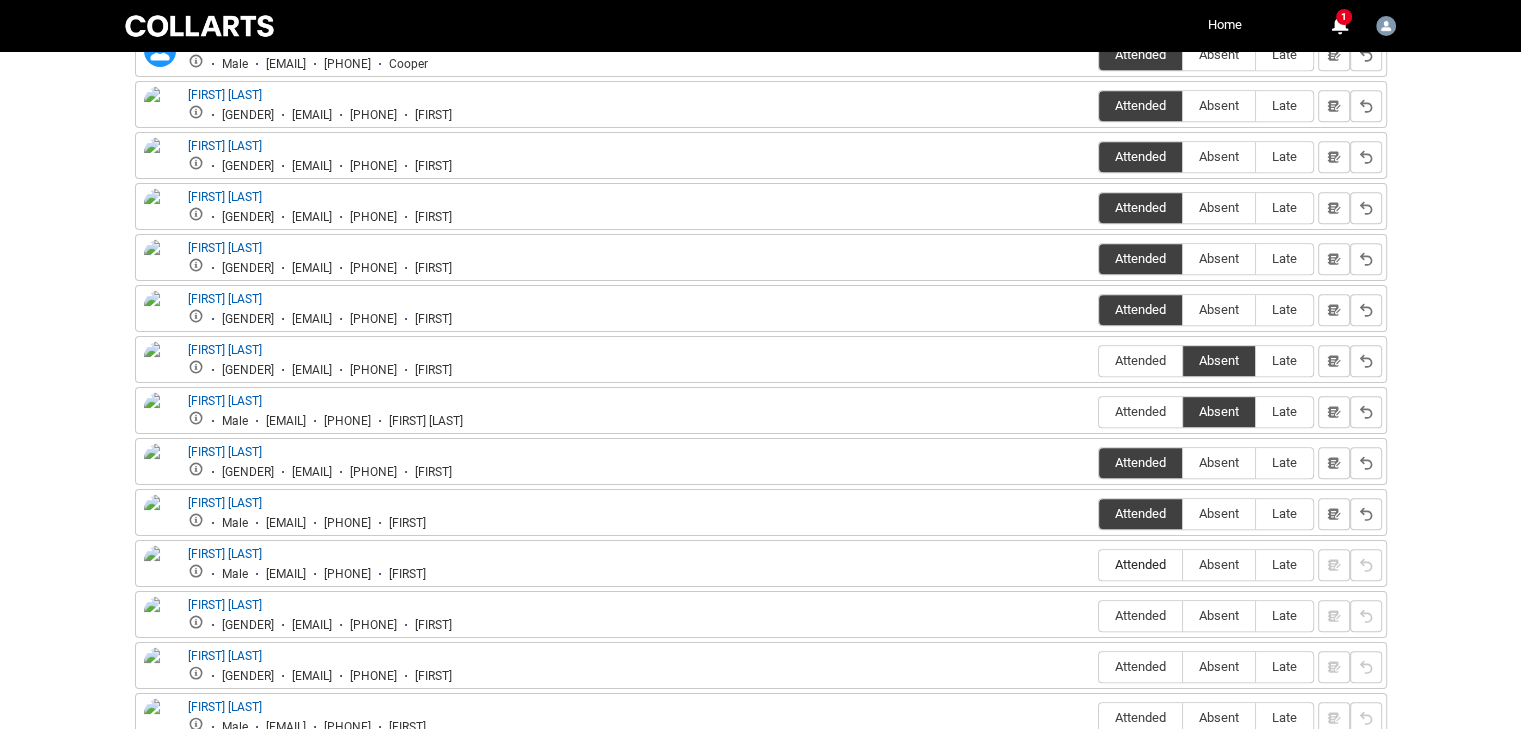 click on "Attended" at bounding box center [1140, 565] 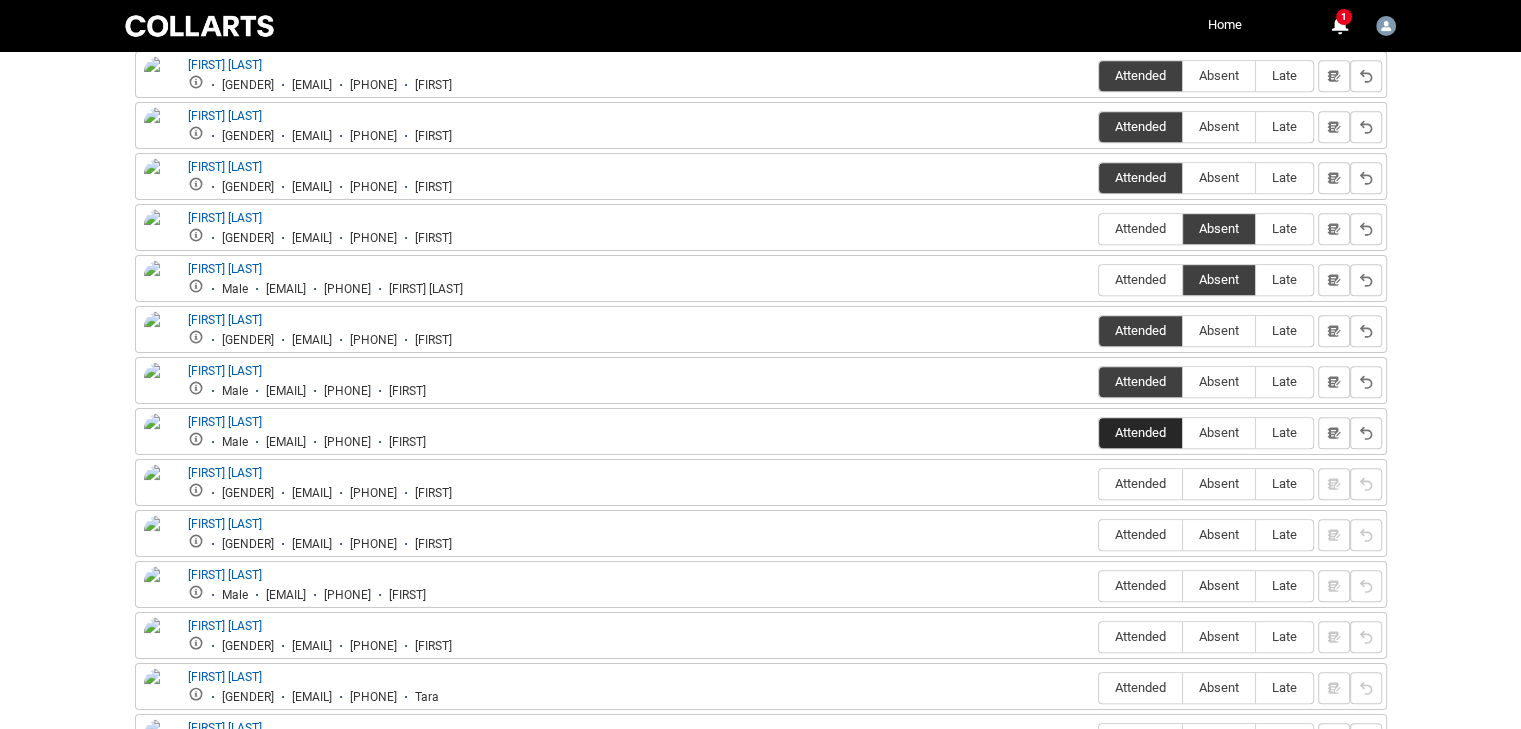 scroll, scrollTop: 1128, scrollLeft: 0, axis: vertical 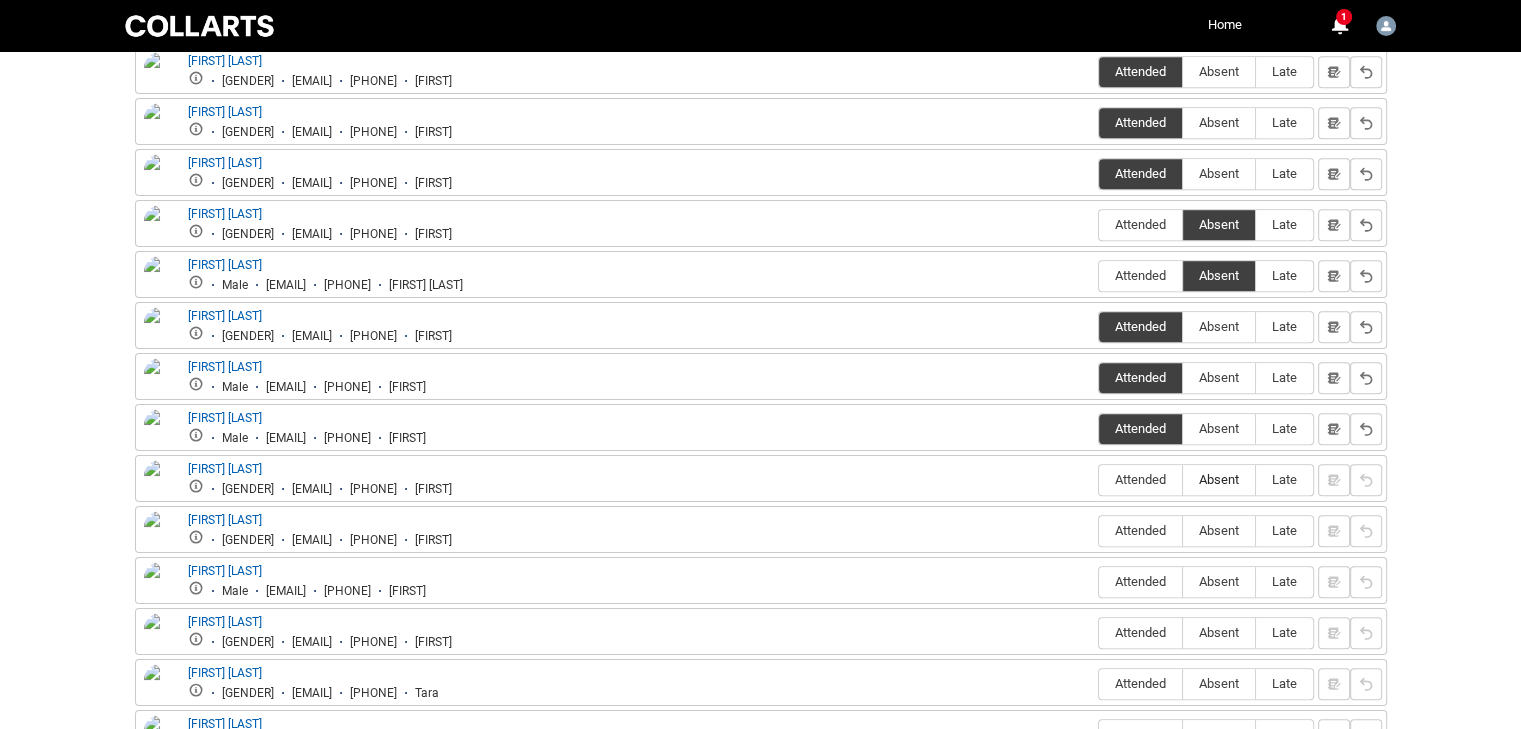 click on "Absent" at bounding box center [1219, 479] 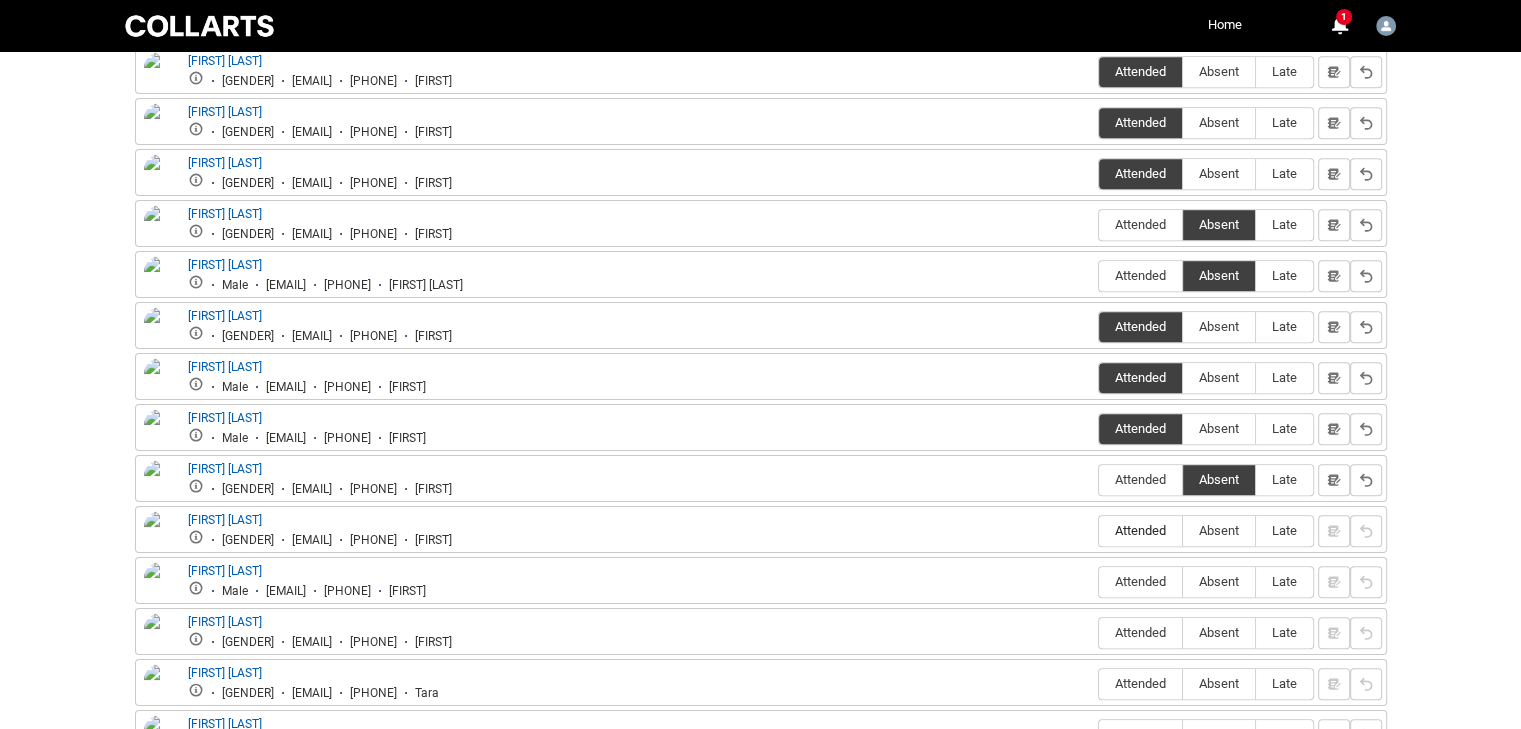 click on "Attended" at bounding box center [1140, 530] 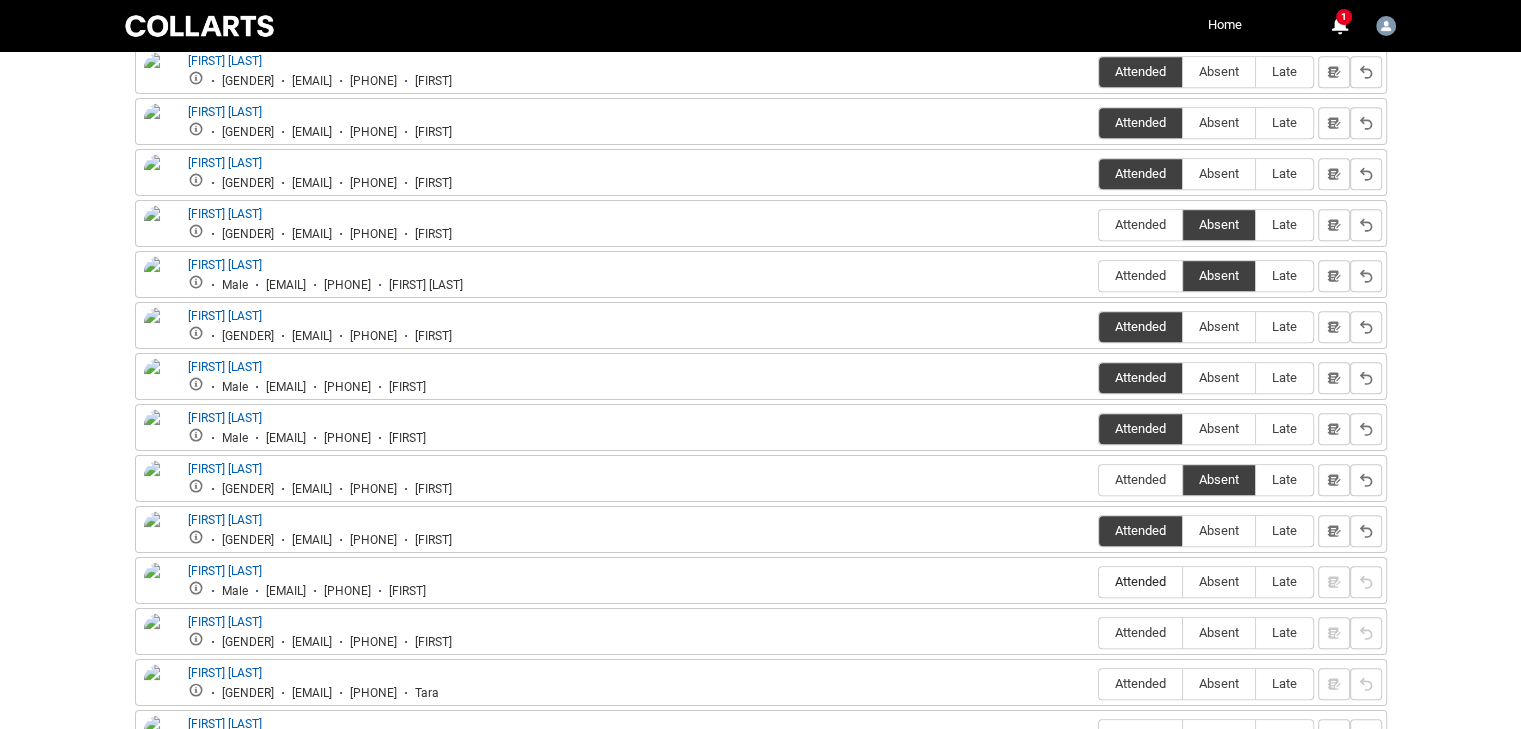 click on "Attended" at bounding box center (1140, 581) 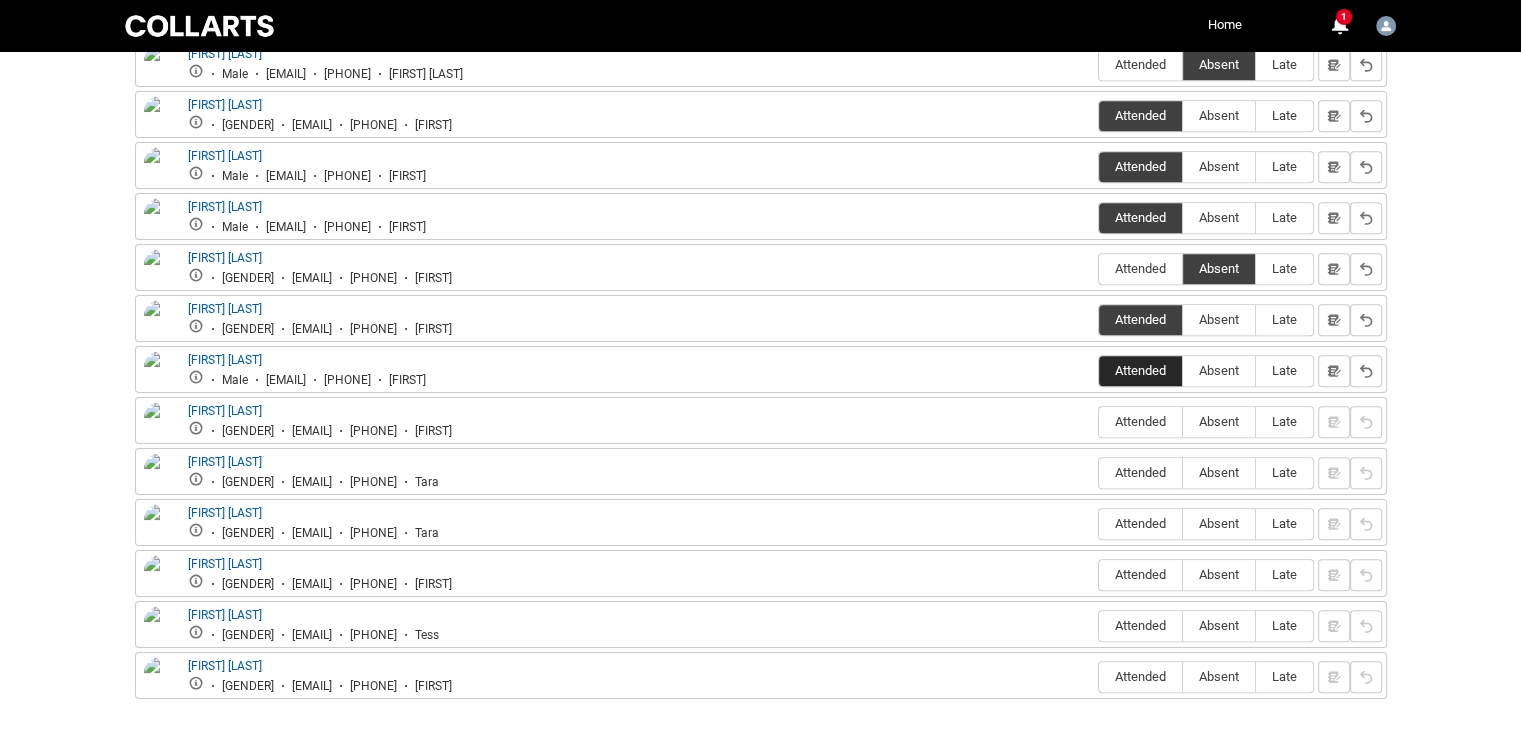 scroll, scrollTop: 1340, scrollLeft: 0, axis: vertical 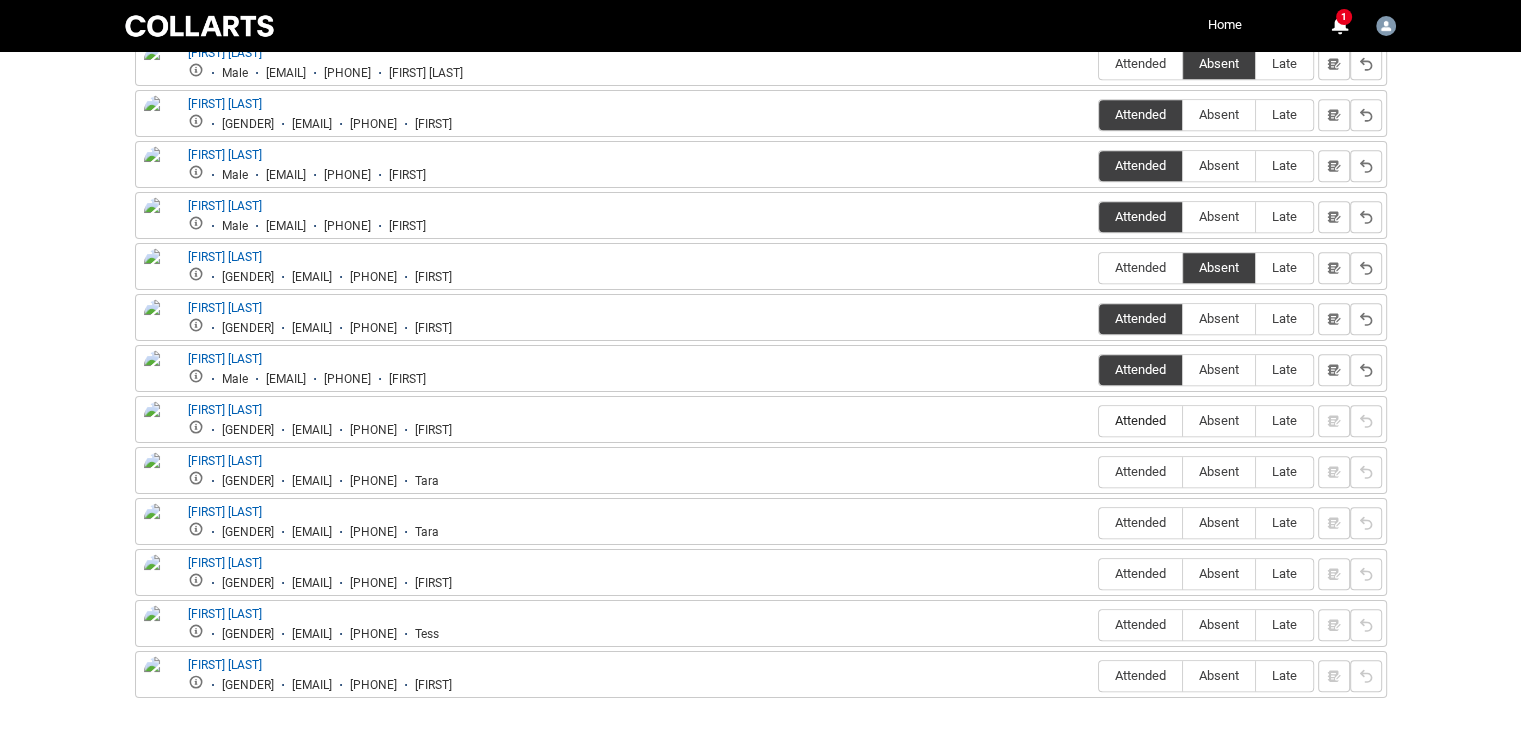 click on "Attended" at bounding box center (1140, 420) 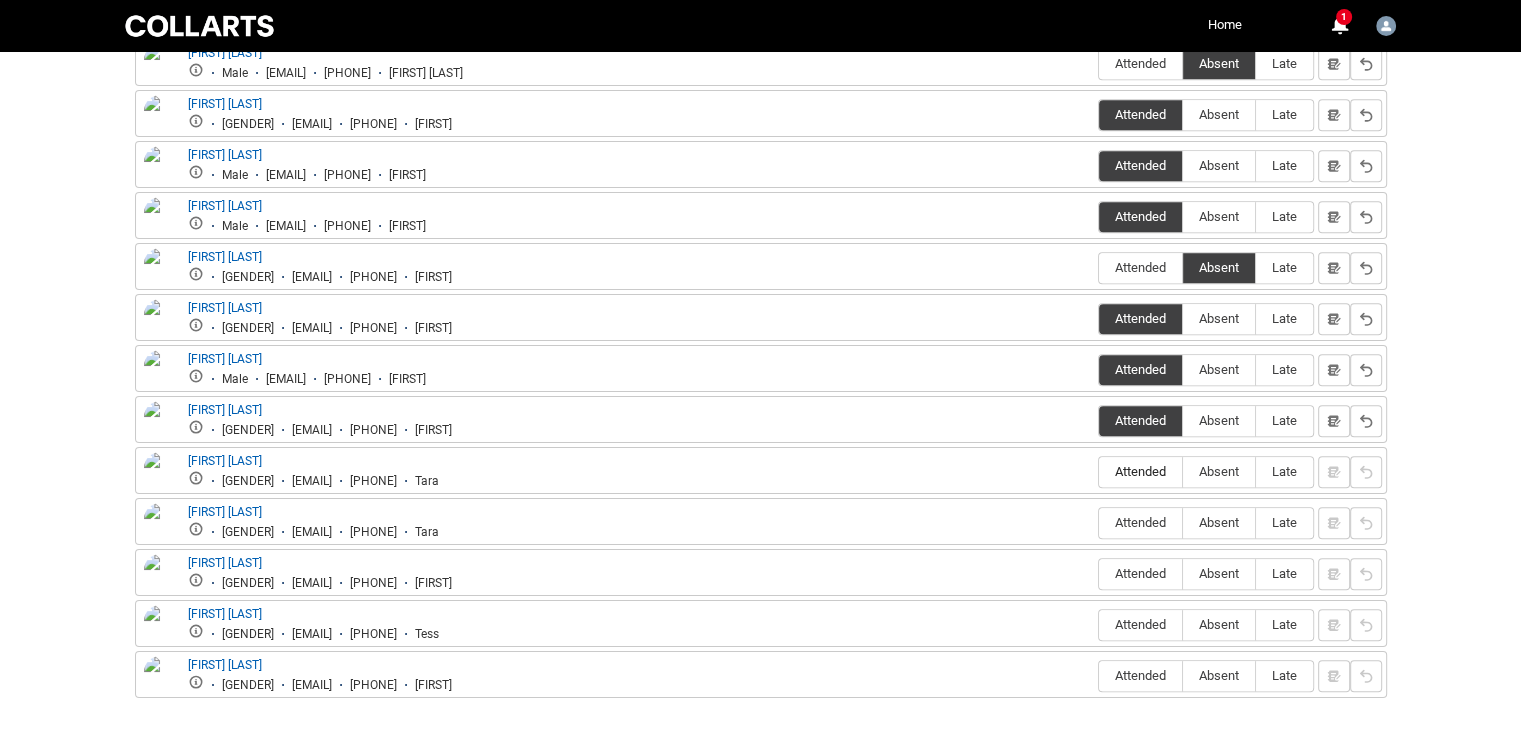 click on "Attended" at bounding box center (1140, 471) 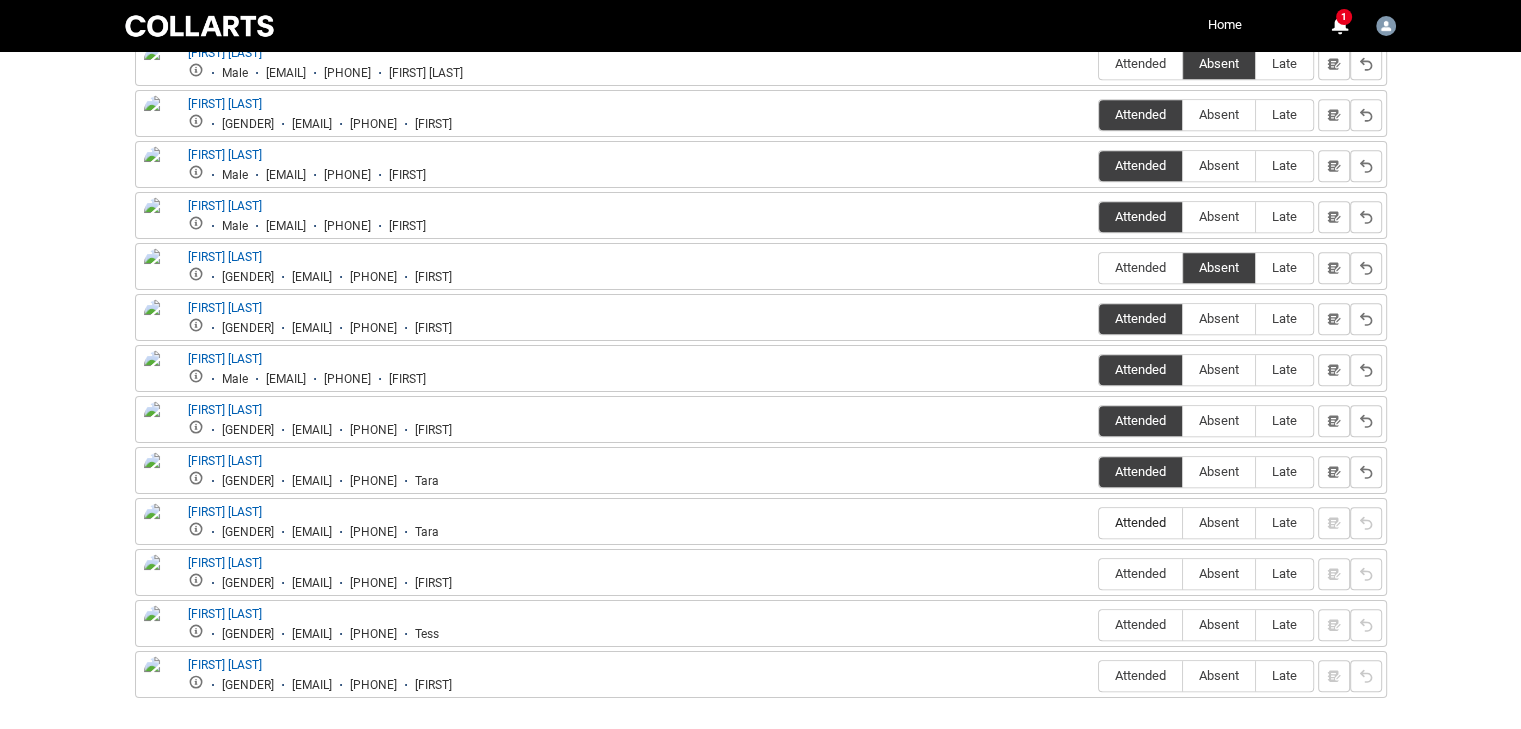 click on "Attended" at bounding box center (1140, 522) 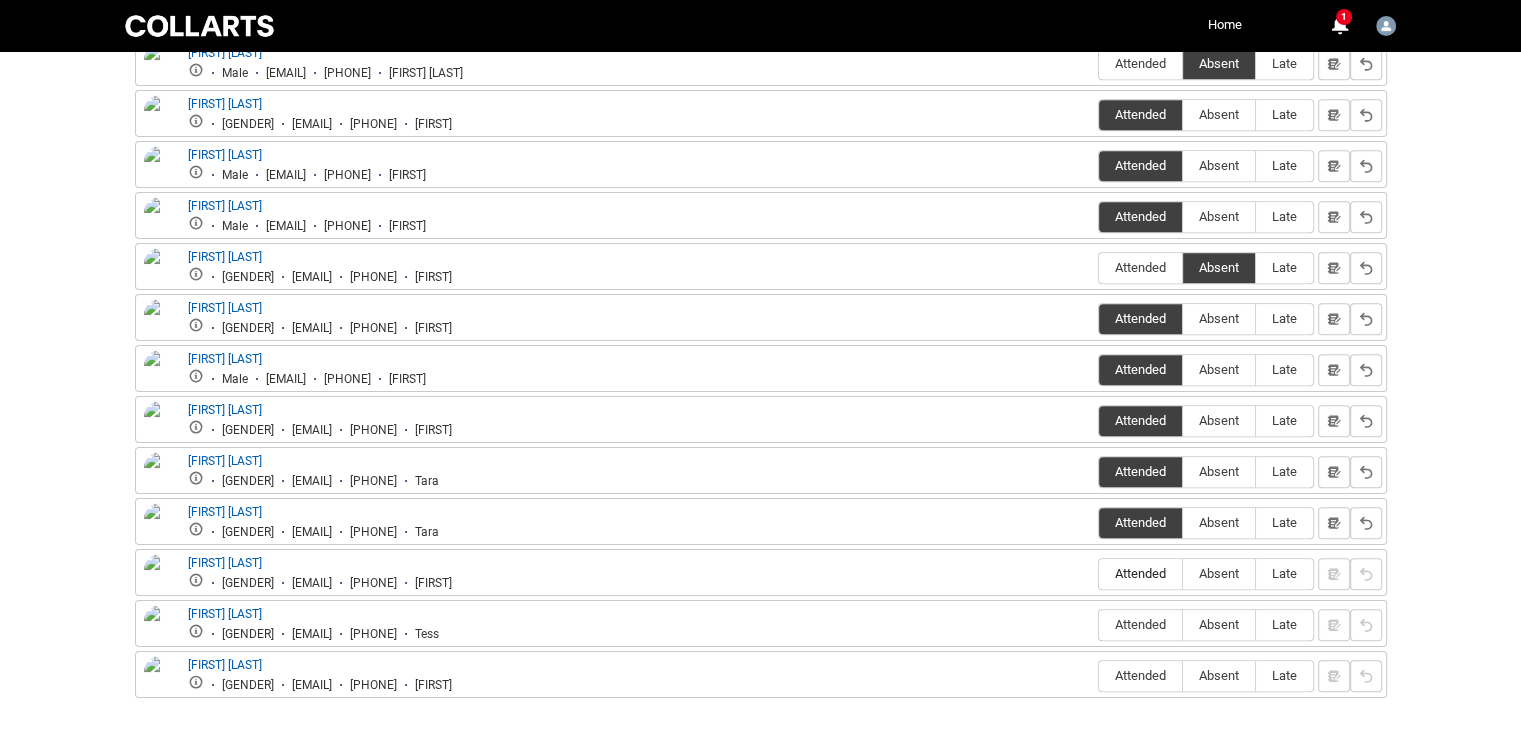 click on "Attended" at bounding box center (1140, 573) 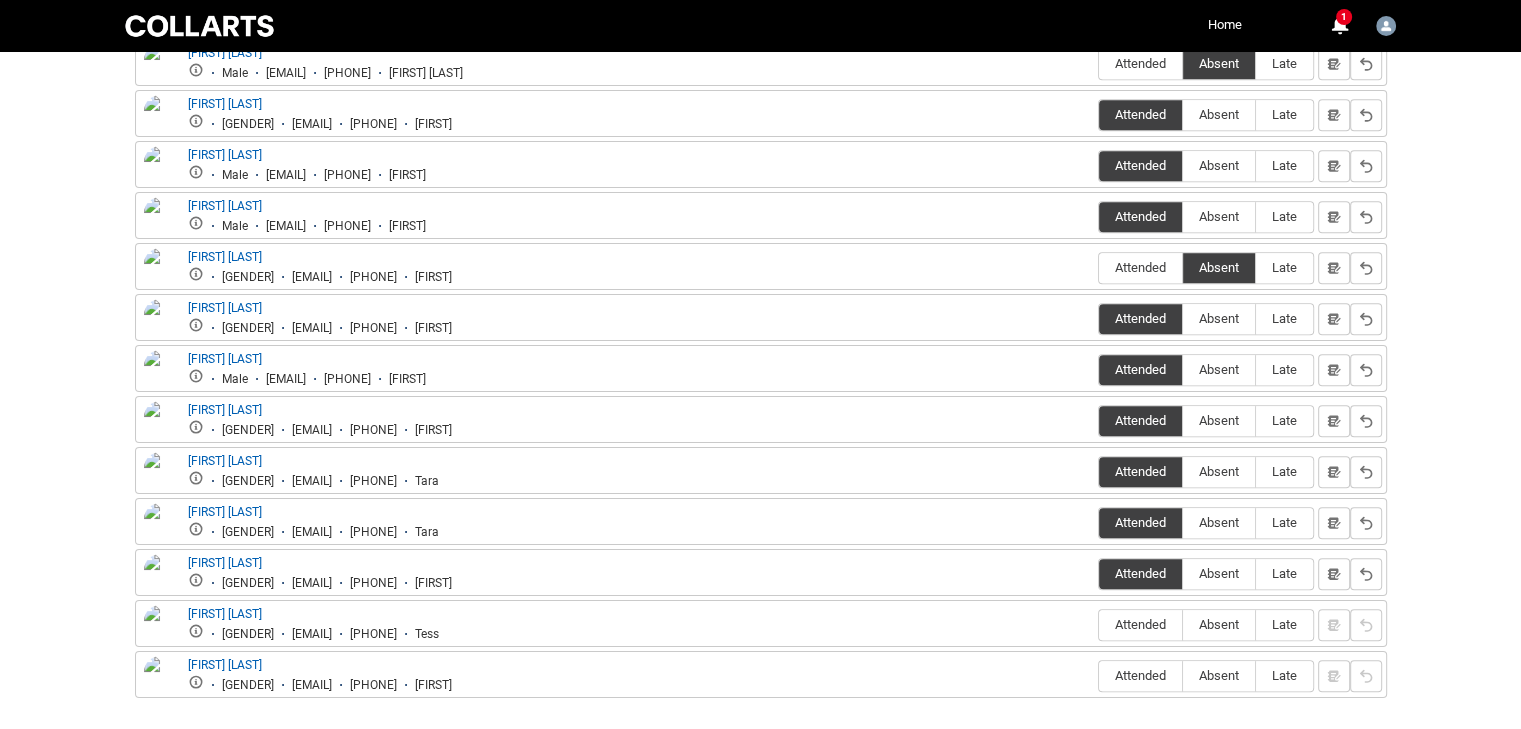 click on "Attended Absent Late" at bounding box center [1206, 625] 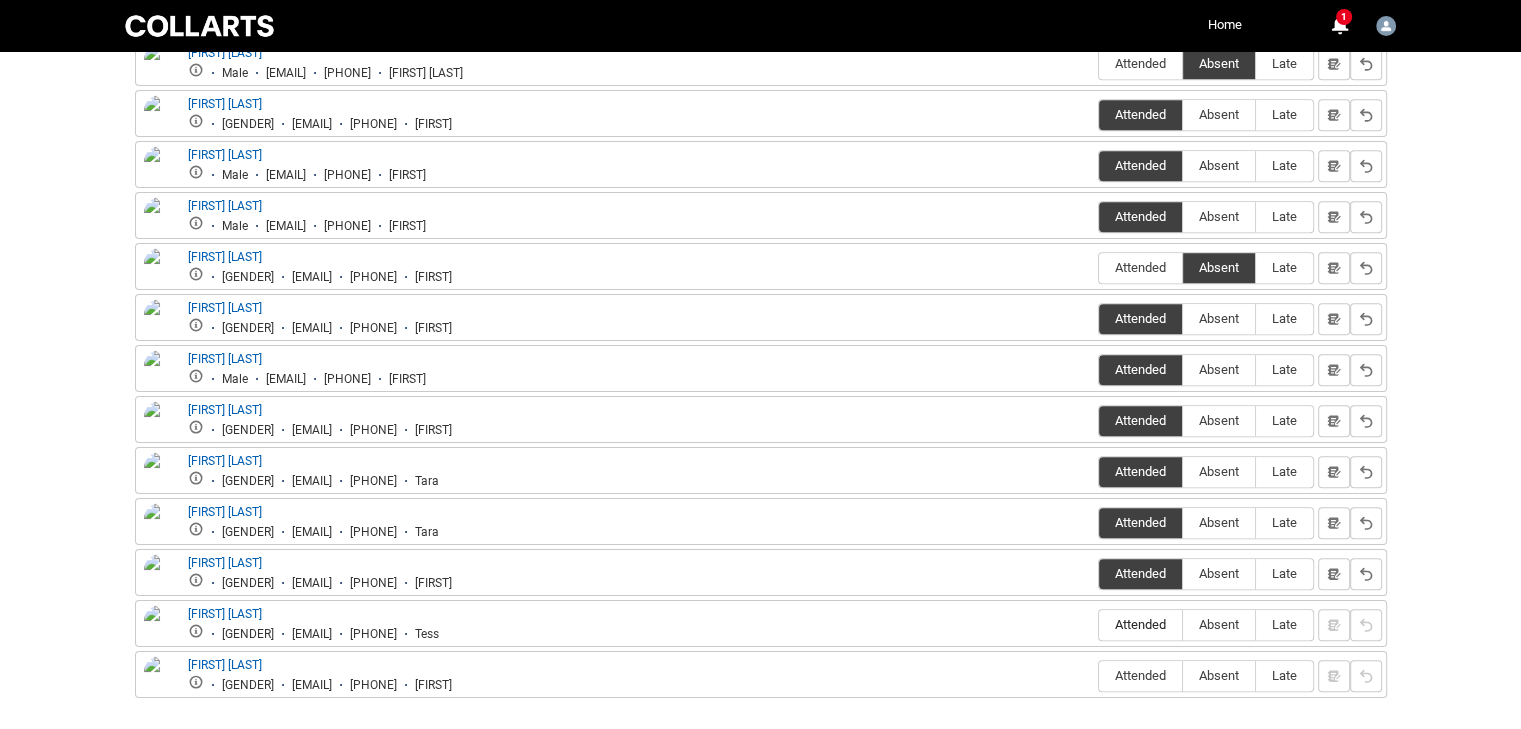click on "Attended" at bounding box center (1140, 624) 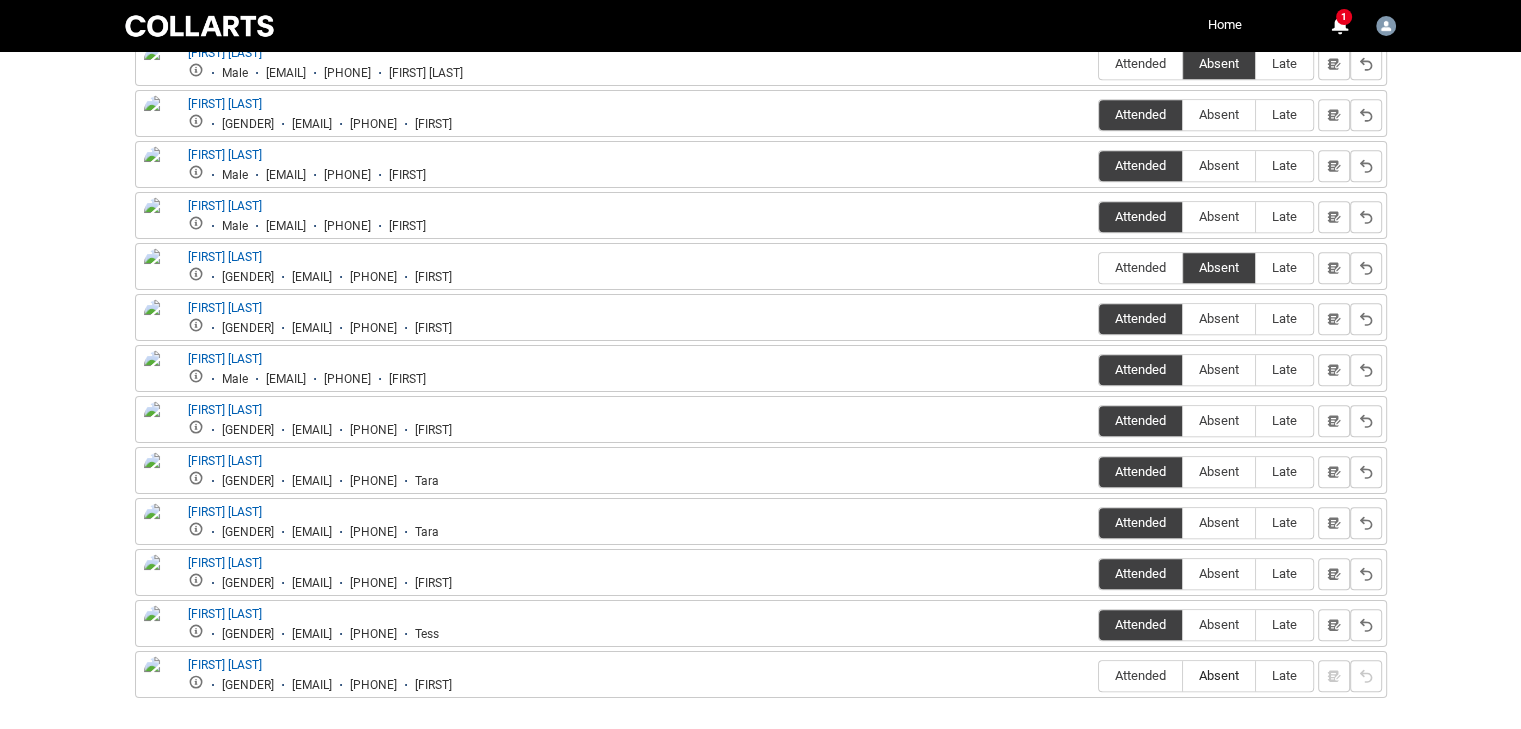 click on "Absent" at bounding box center (1219, 675) 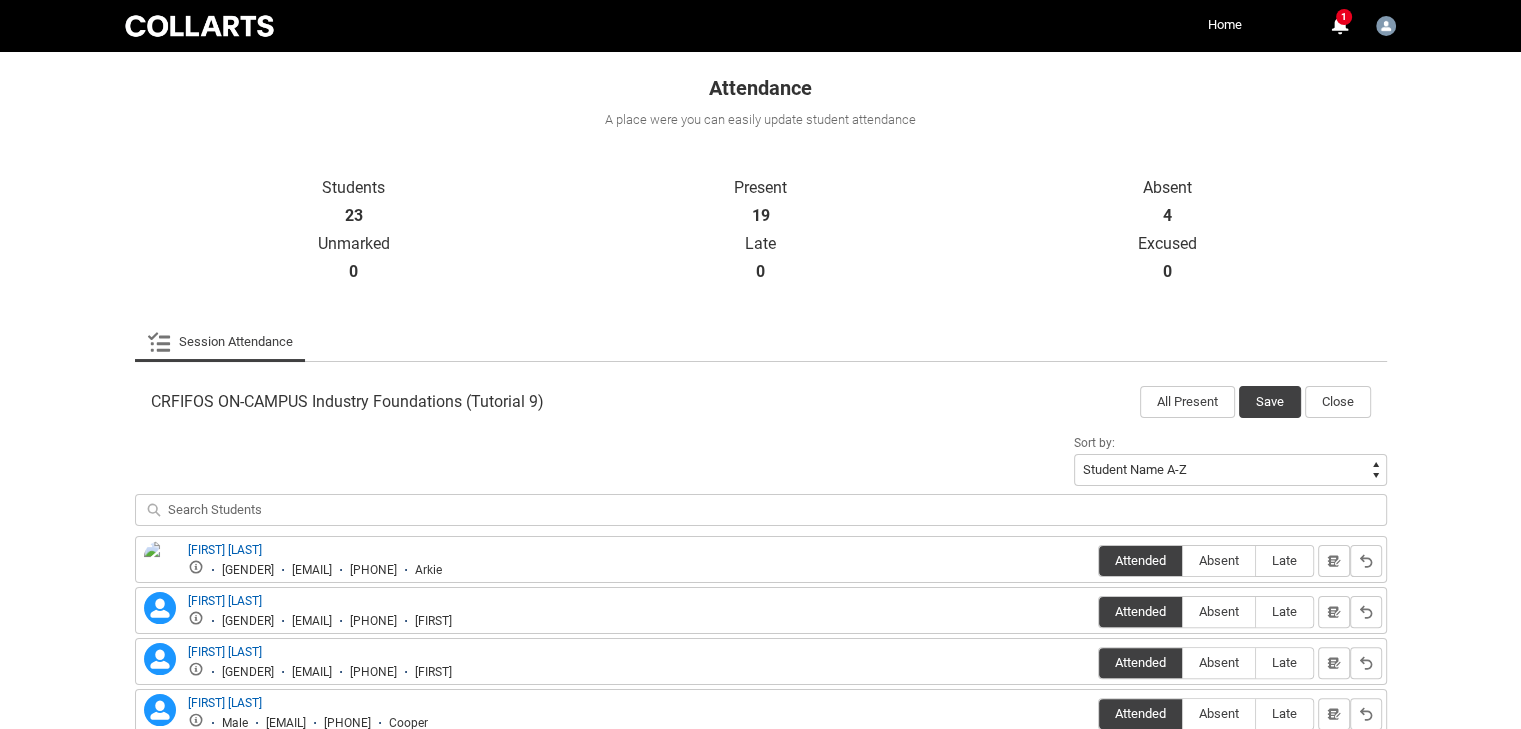scroll, scrollTop: 330, scrollLeft: 0, axis: vertical 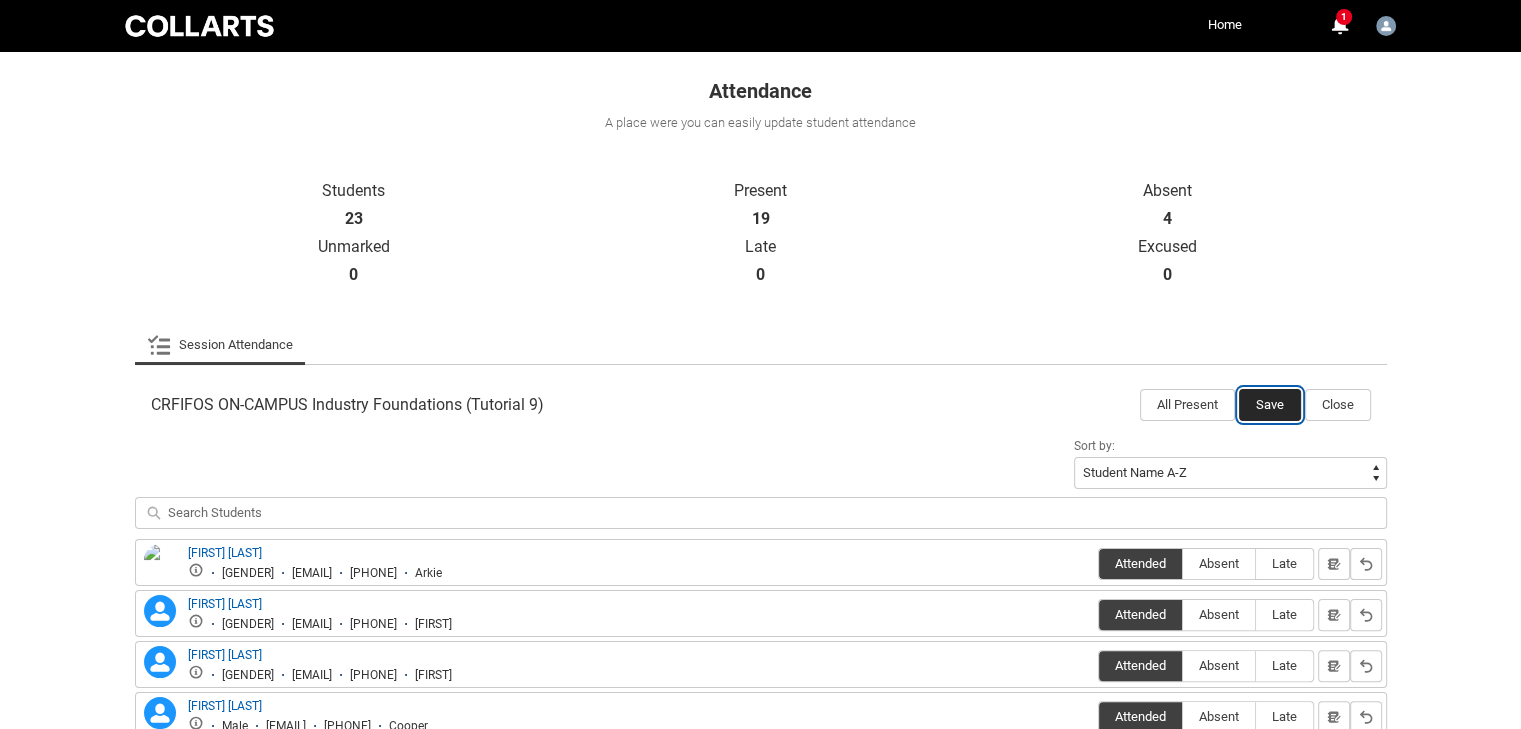 click on "Save" at bounding box center [1270, 405] 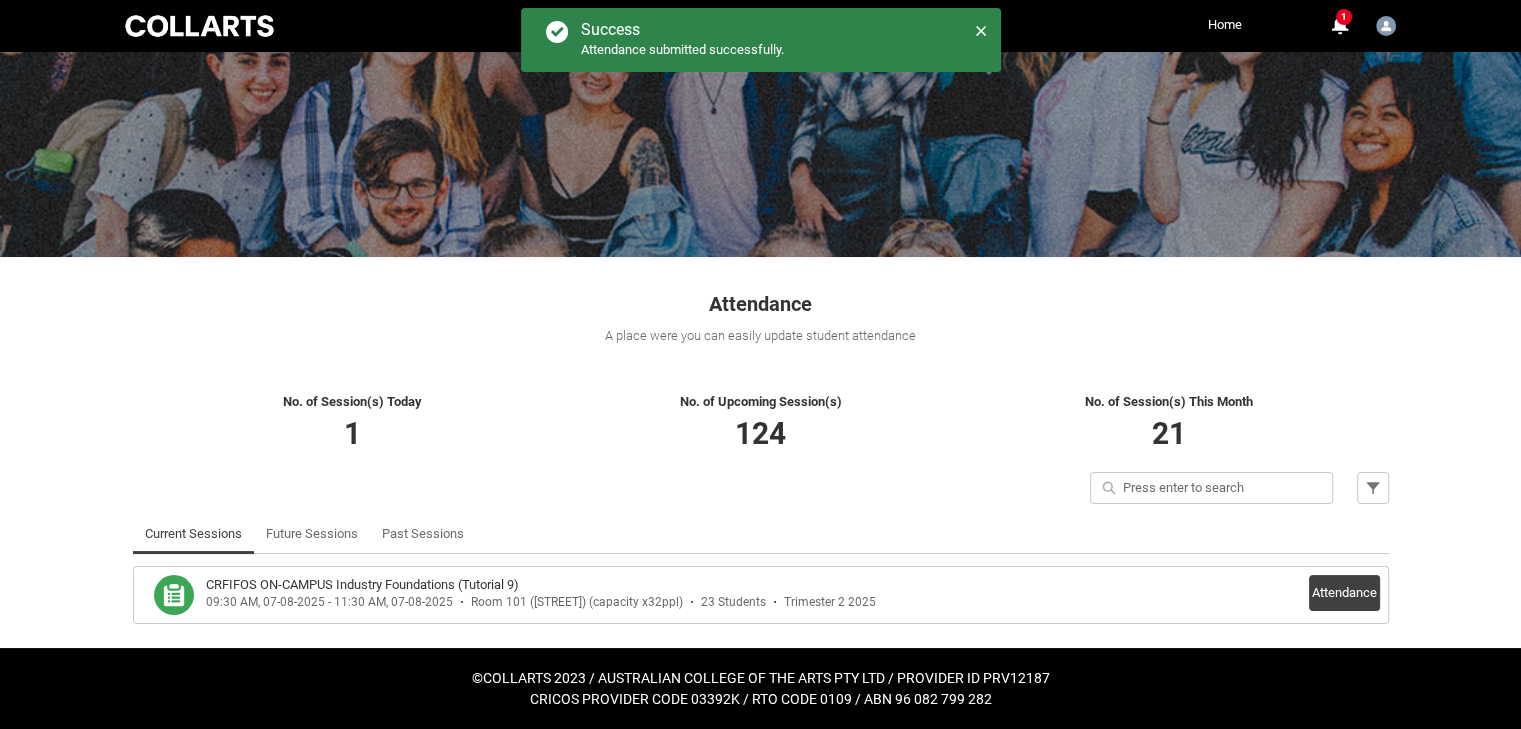 scroll, scrollTop: 116, scrollLeft: 0, axis: vertical 